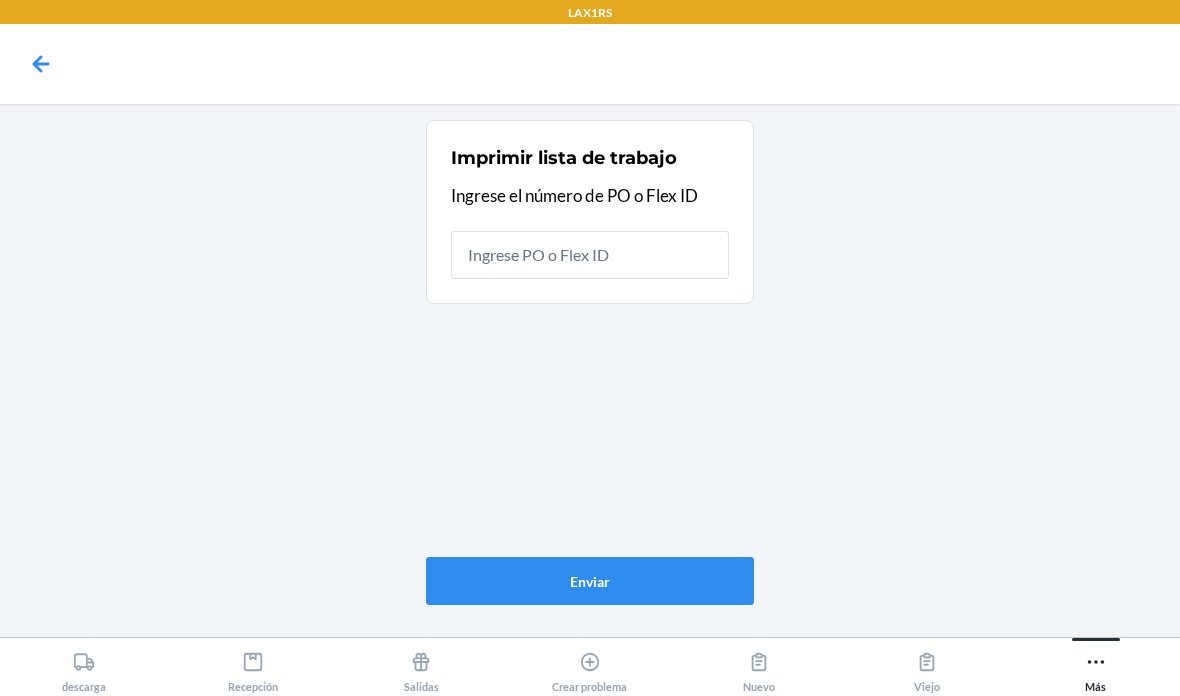 scroll, scrollTop: 147, scrollLeft: 0, axis: vertical 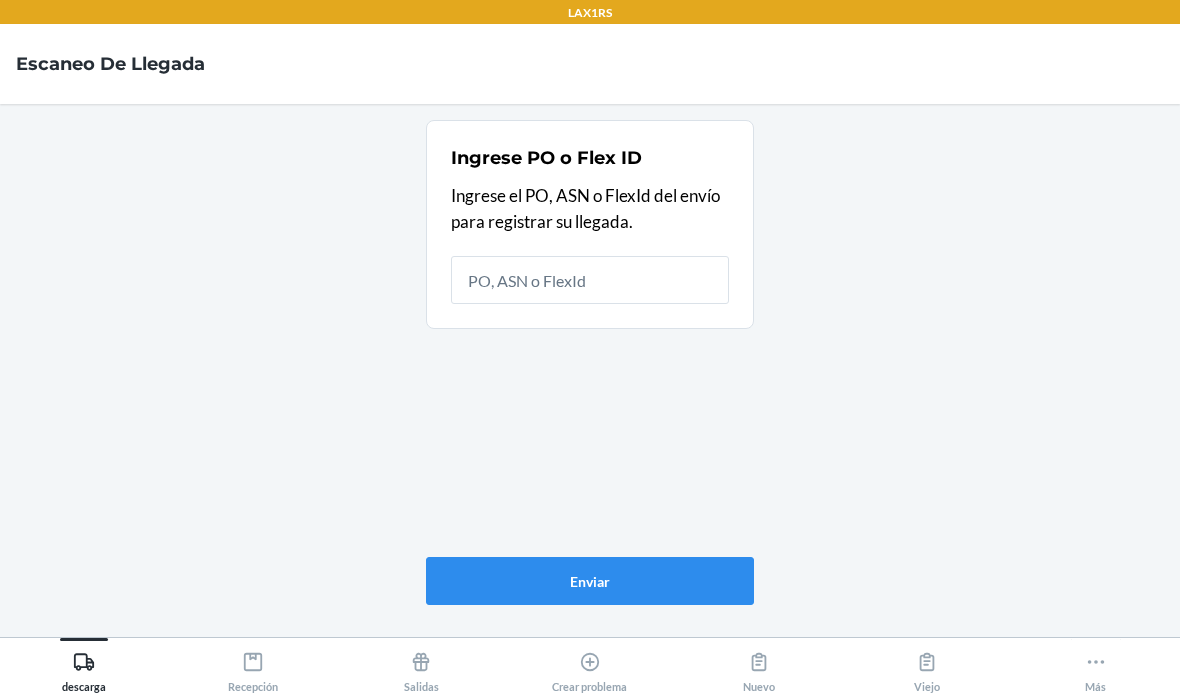 click on "Recepción" at bounding box center (253, 668) 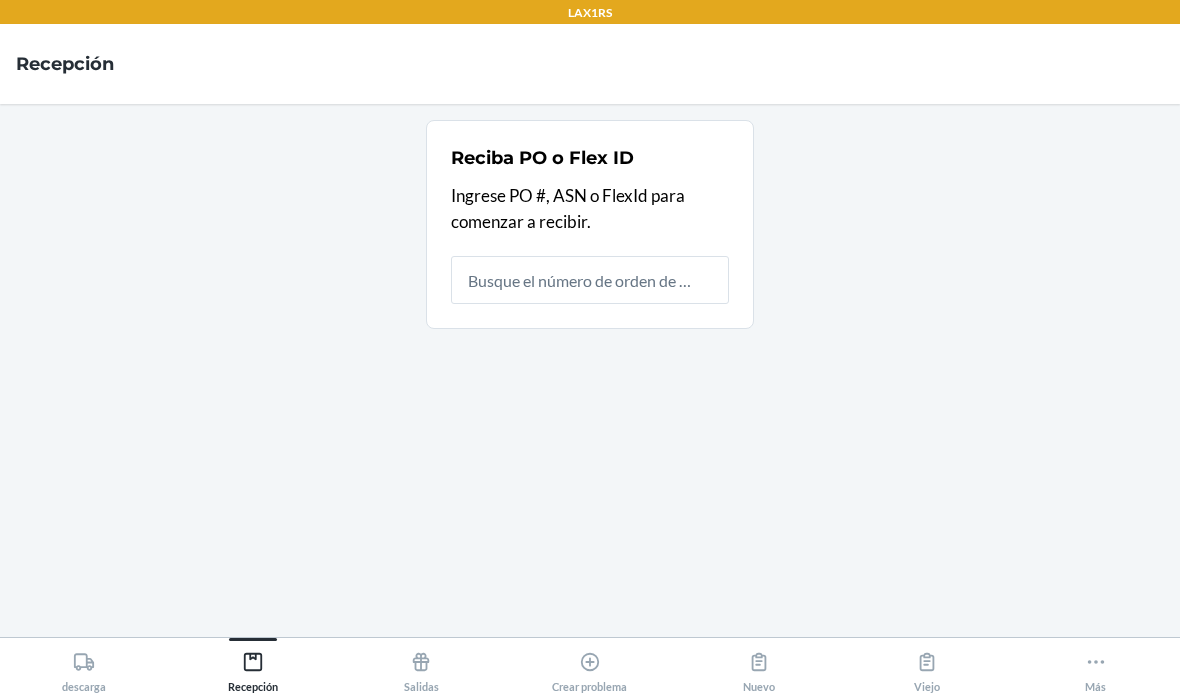click at bounding box center (590, 280) 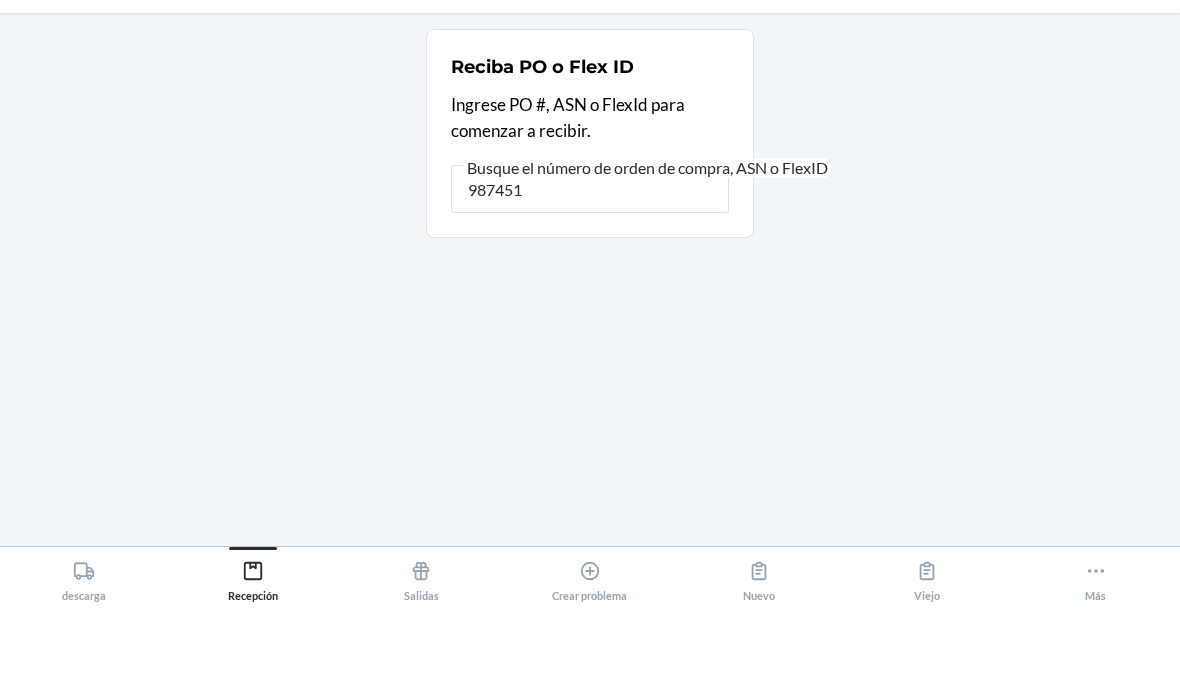 type on "9874516" 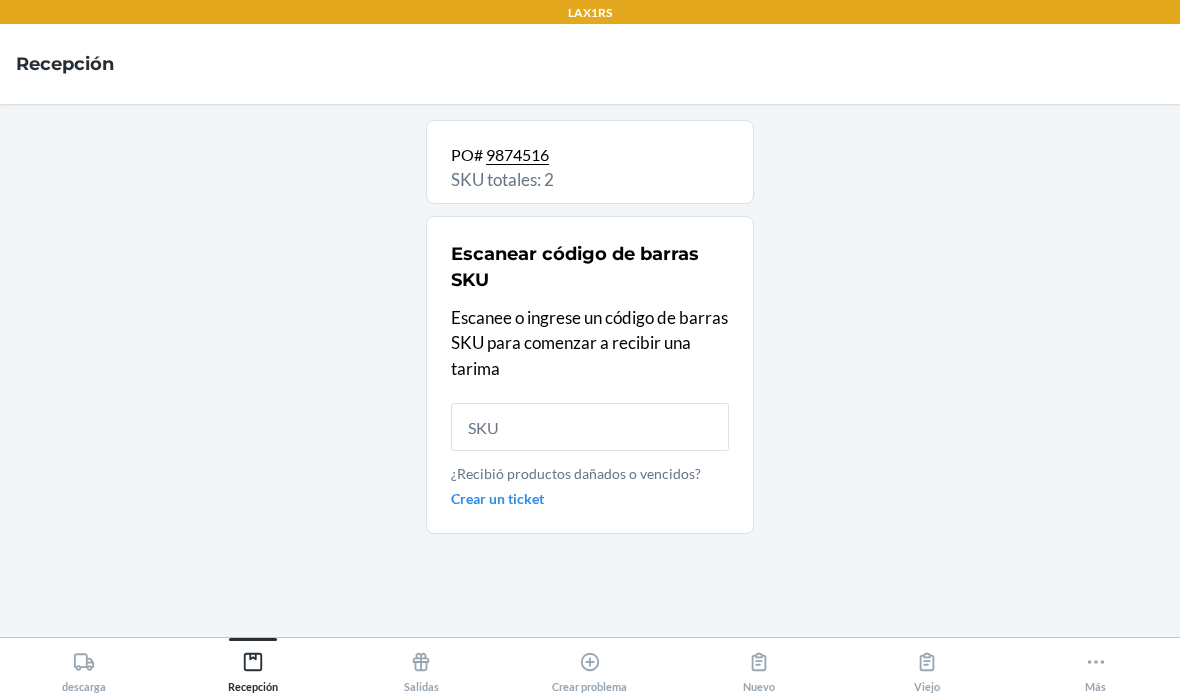 click at bounding box center [590, 427] 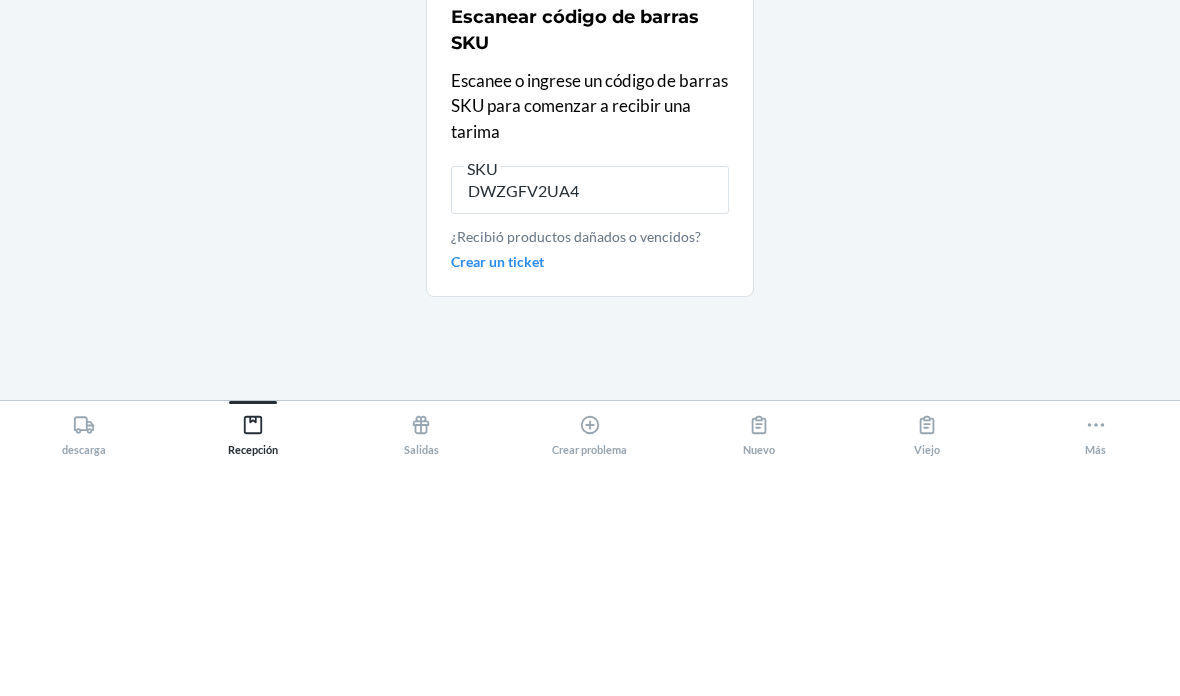 type on "DWZGFV2UA43" 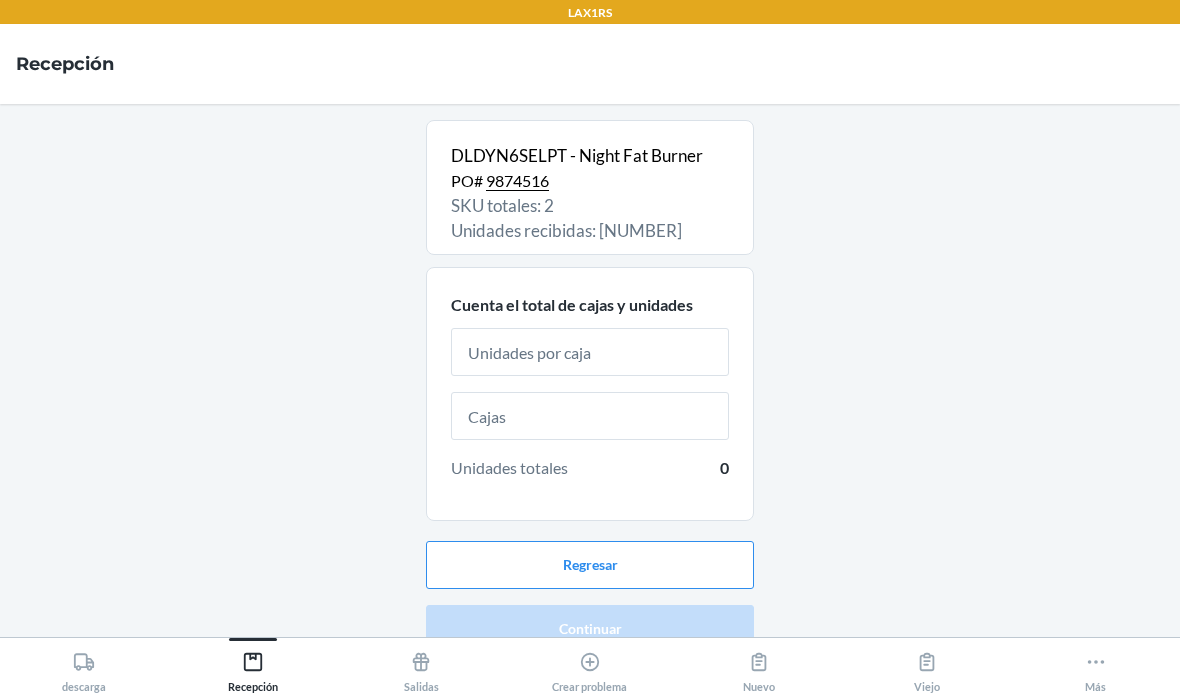 click at bounding box center (590, 352) 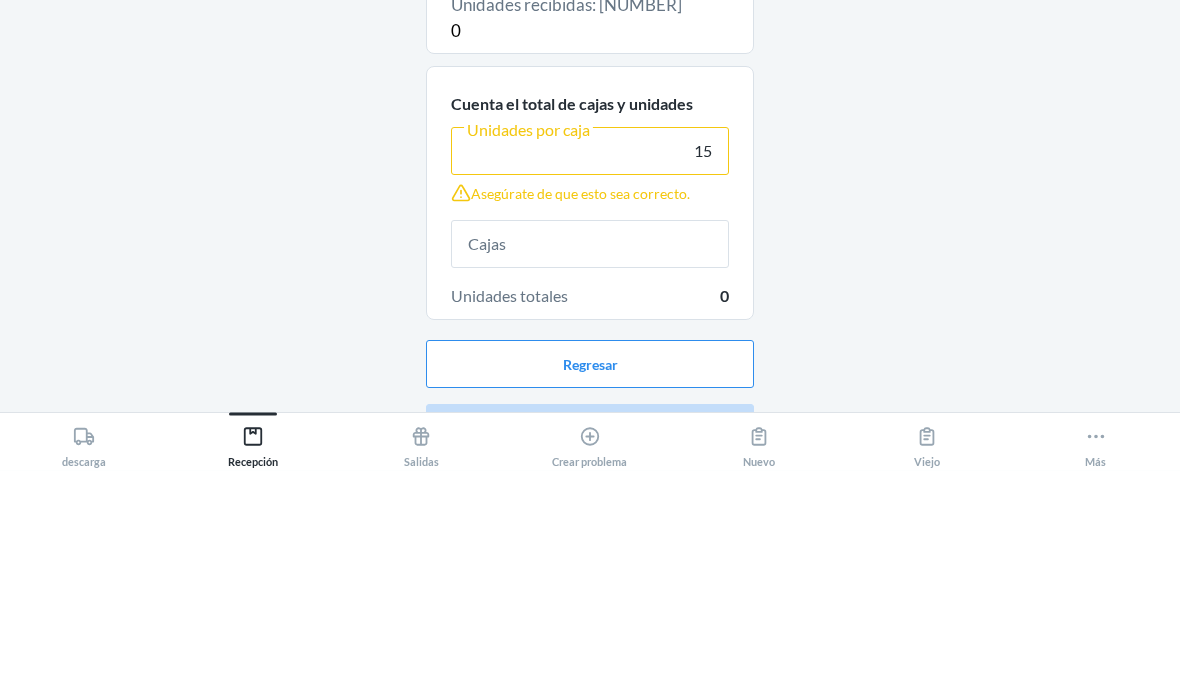 type on "15" 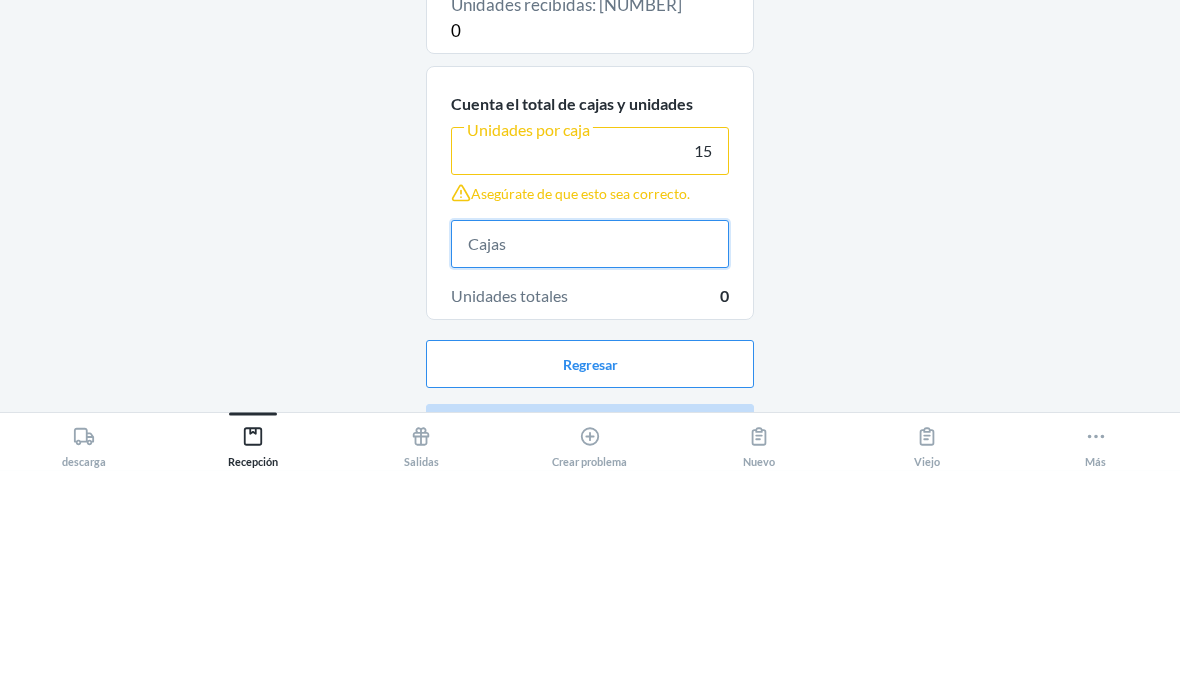 click at bounding box center (590, 470) 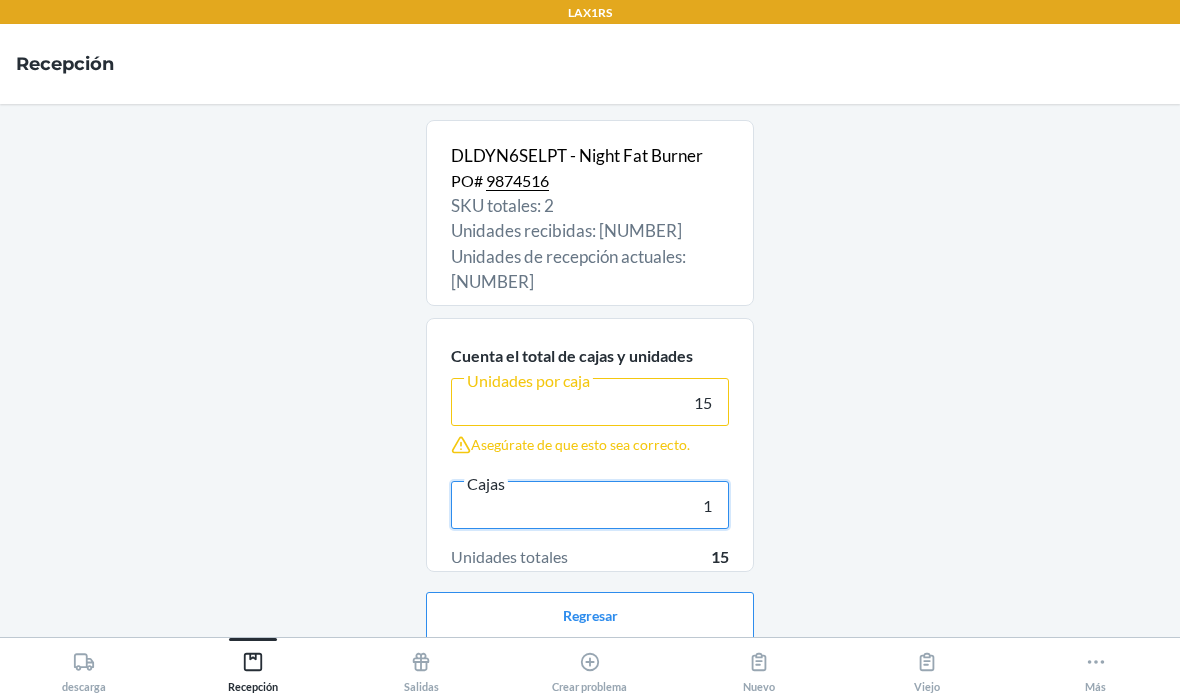 type on "1" 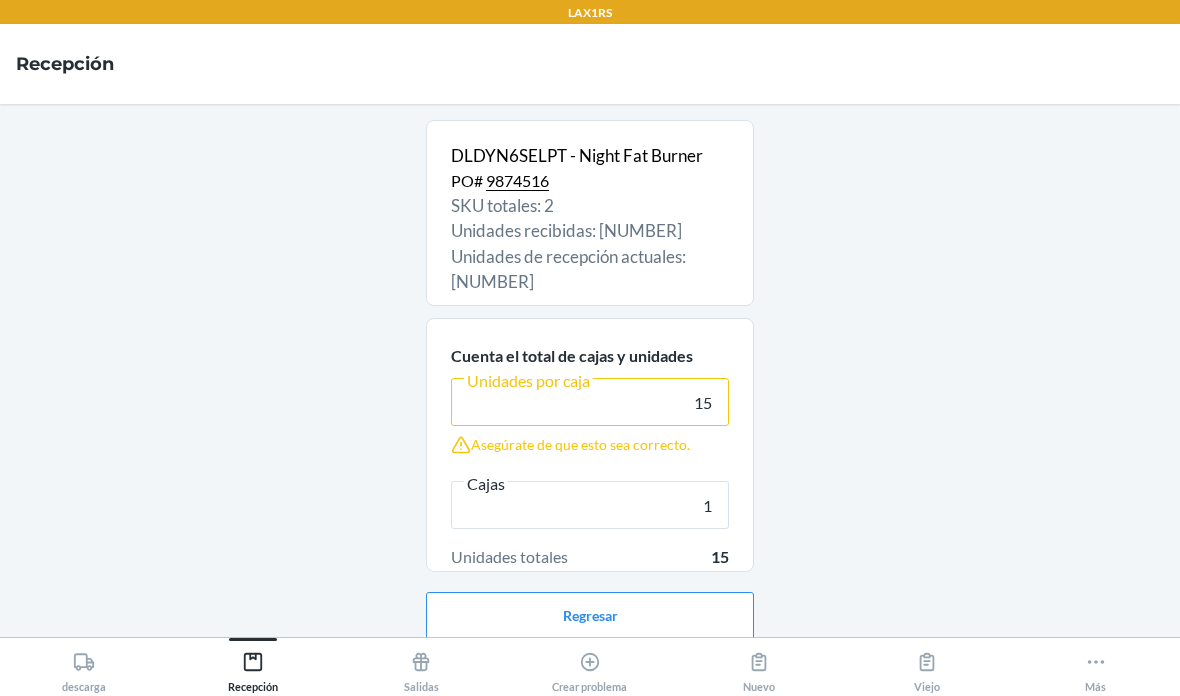 click on "Continuar" at bounding box center (590, 680) 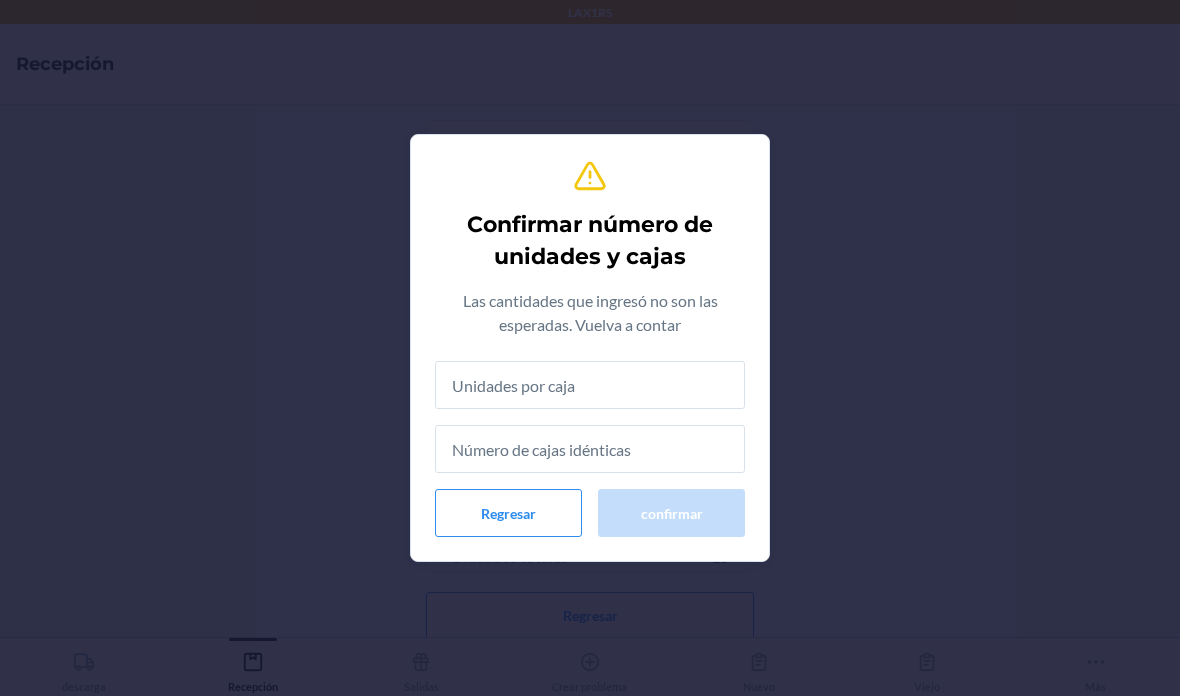 click at bounding box center [590, 385] 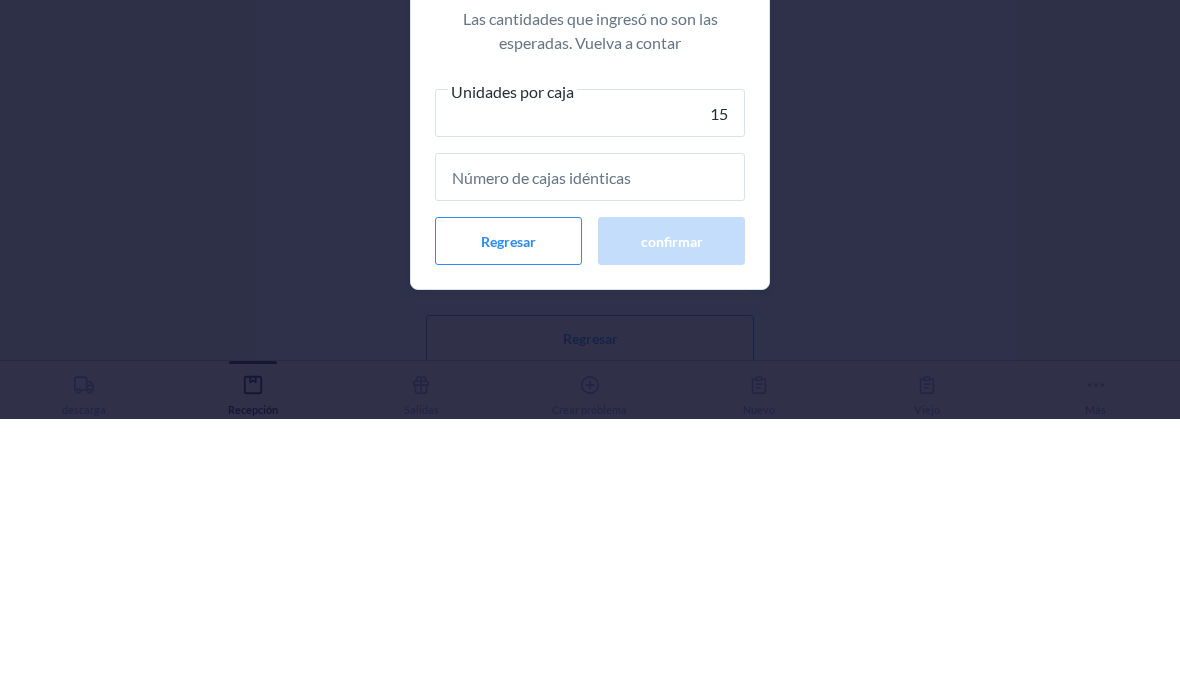 type on "15" 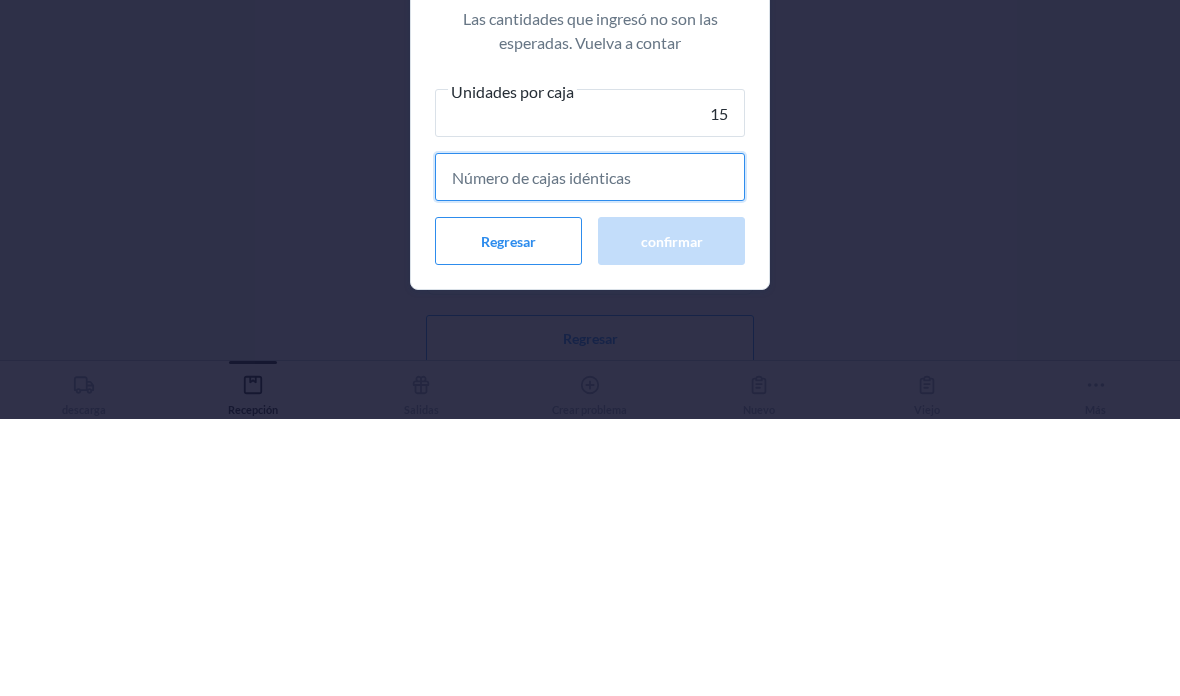 click at bounding box center [590, 454] 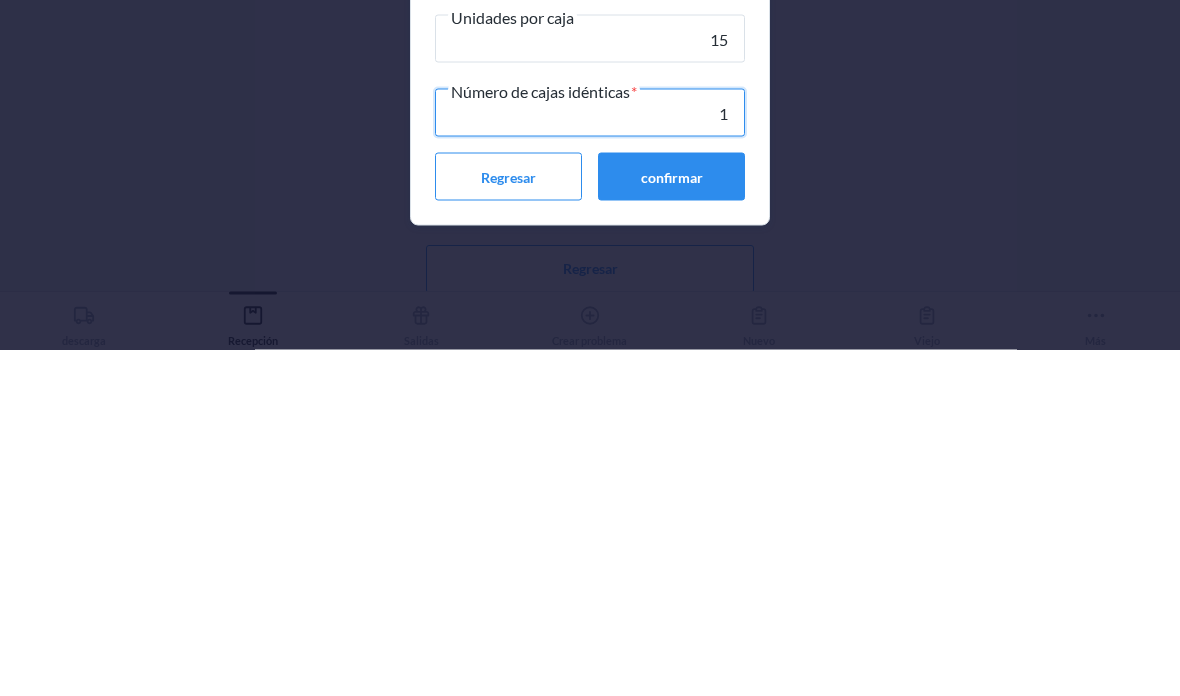 type on "1" 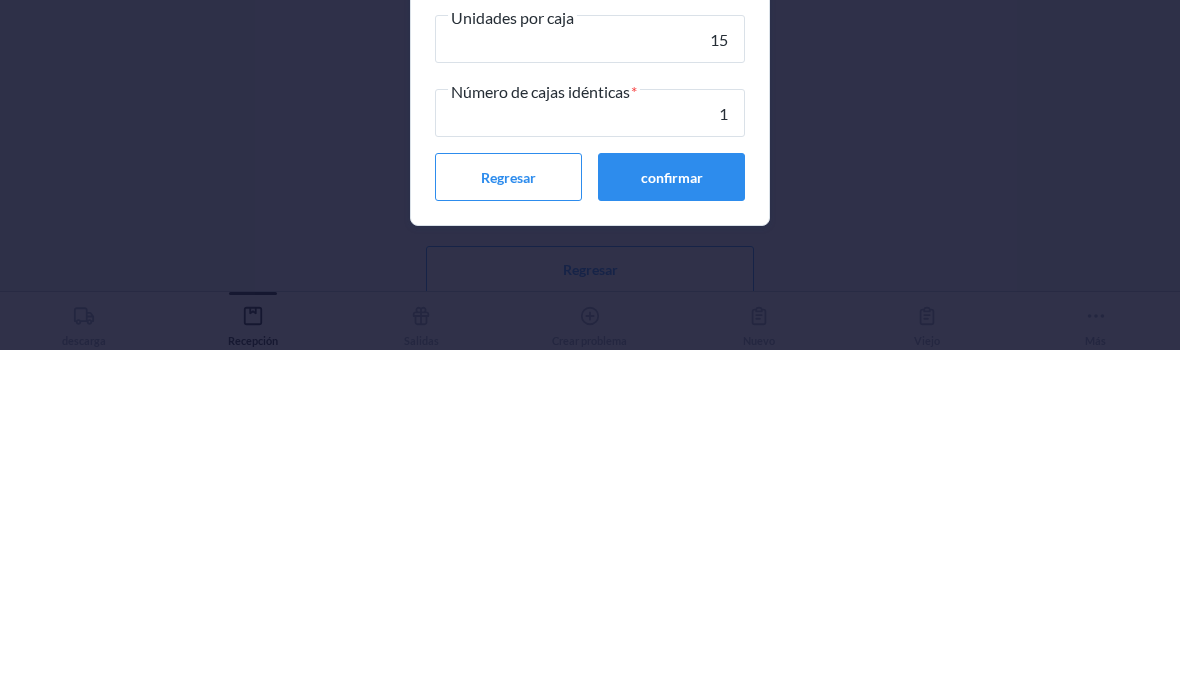click on "confirmar" at bounding box center (671, 523) 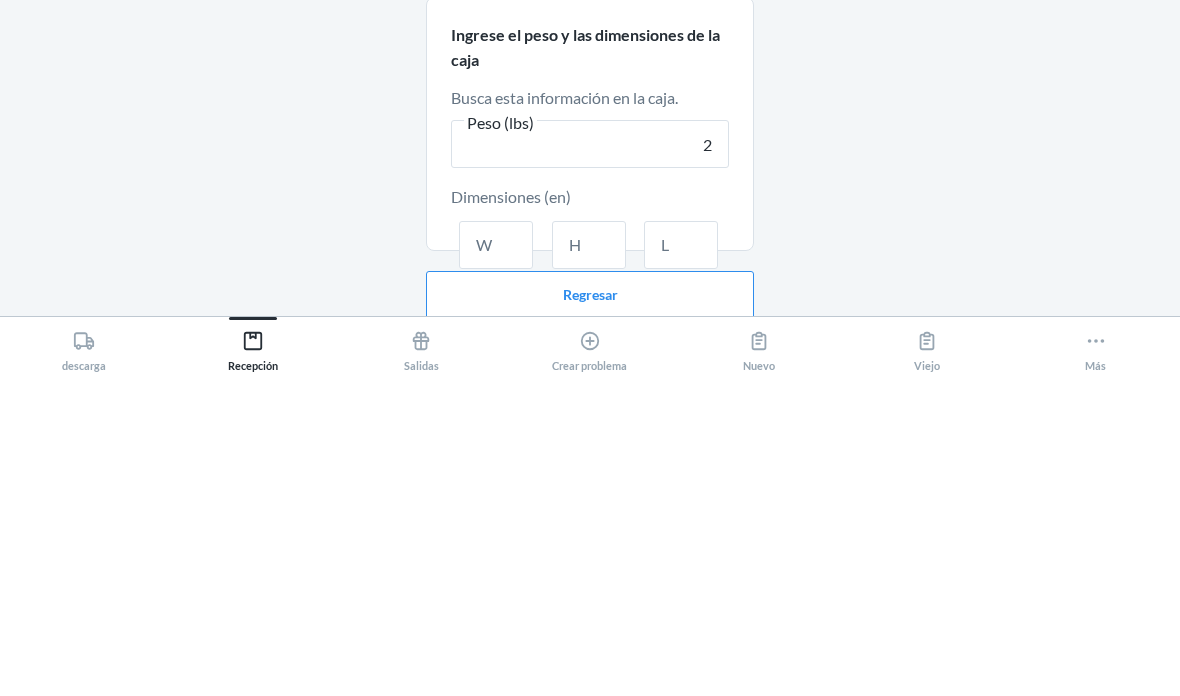type on "2" 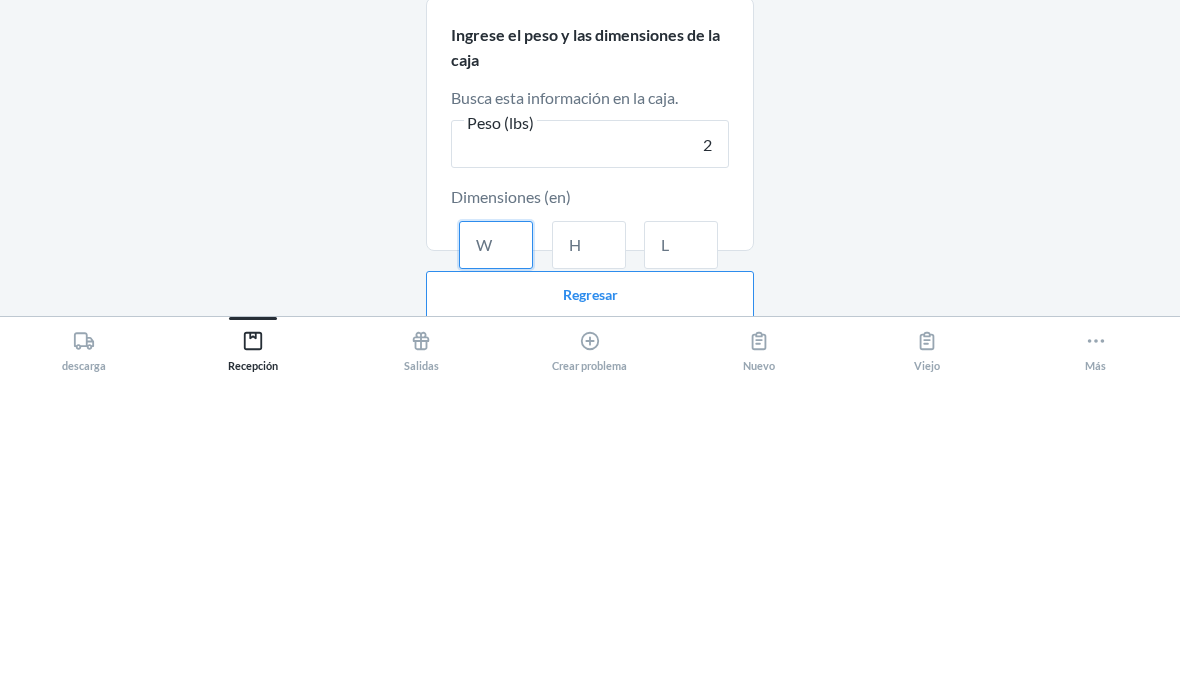 click at bounding box center (496, 566) 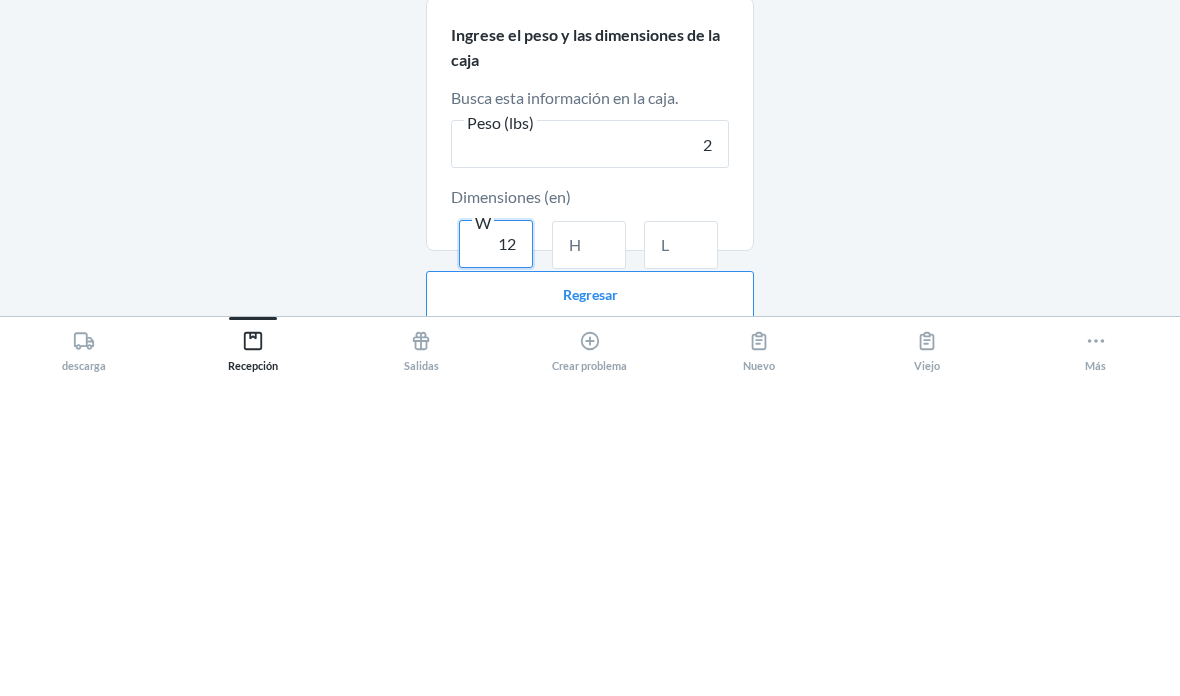 type on "12" 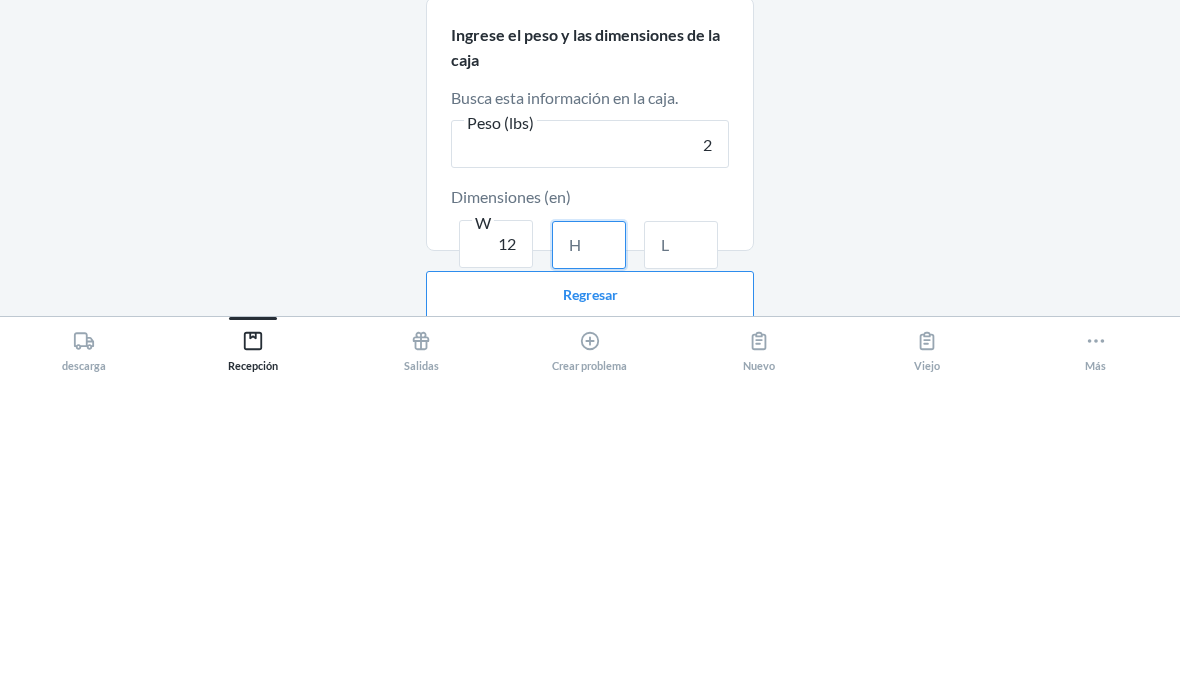 click at bounding box center (589, 566) 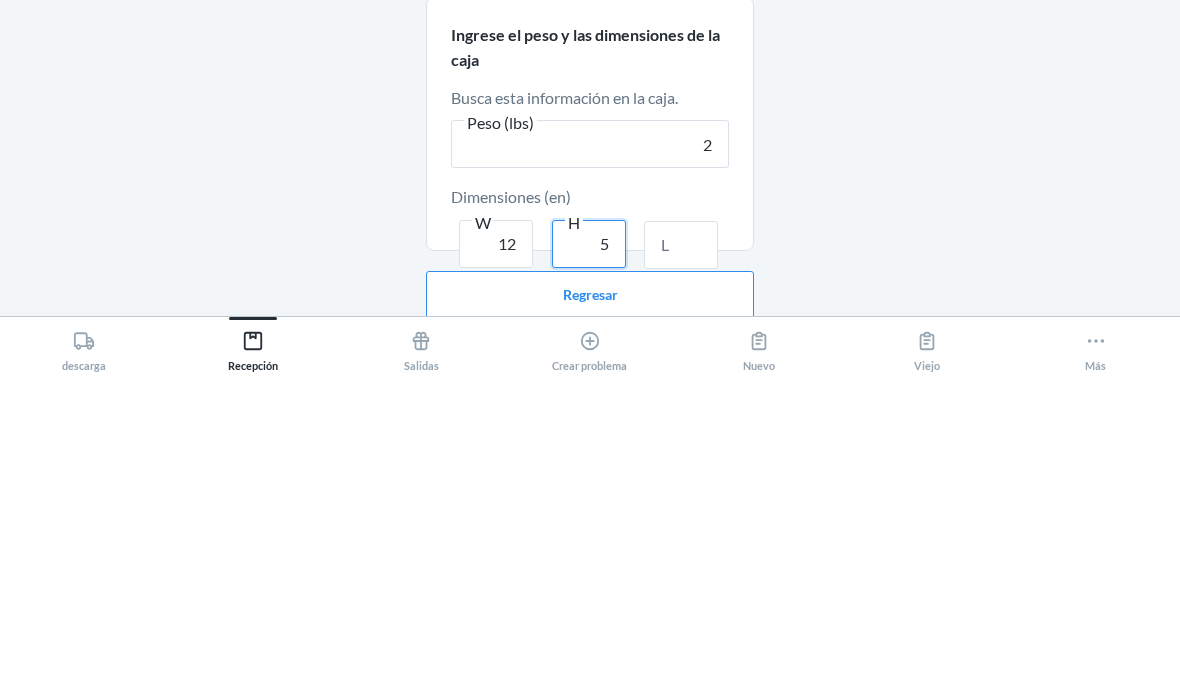 type on "5" 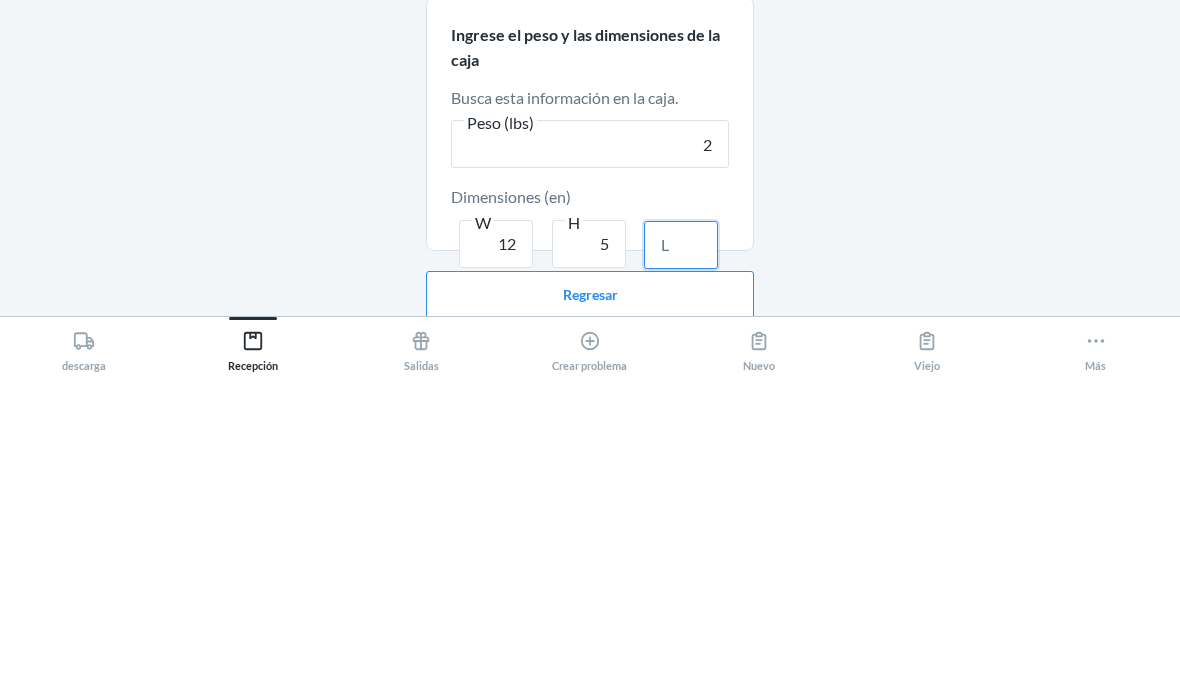 click at bounding box center (681, 566) 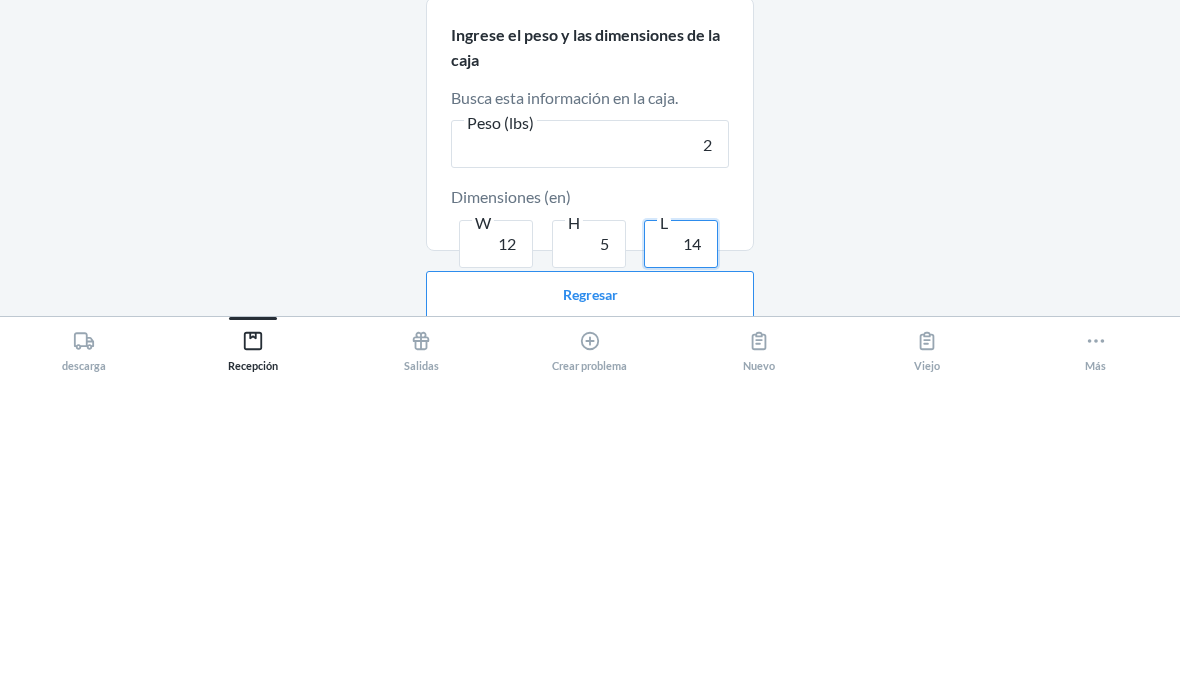 type on "14" 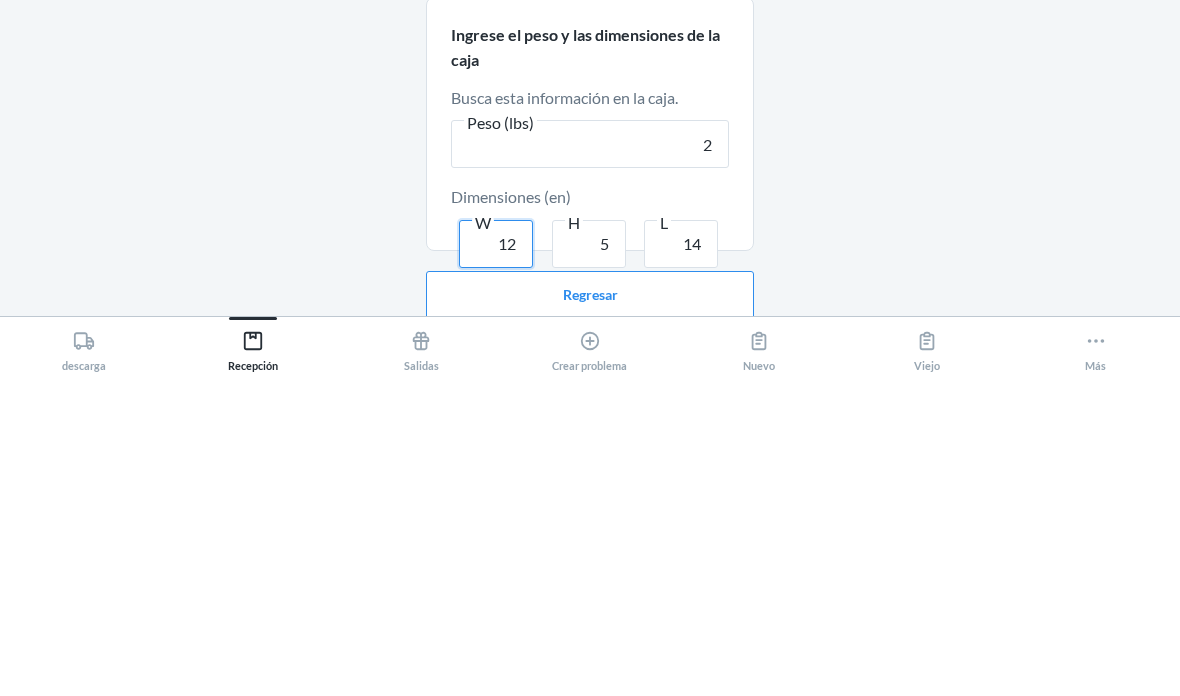 click on "12" at bounding box center (496, 565) 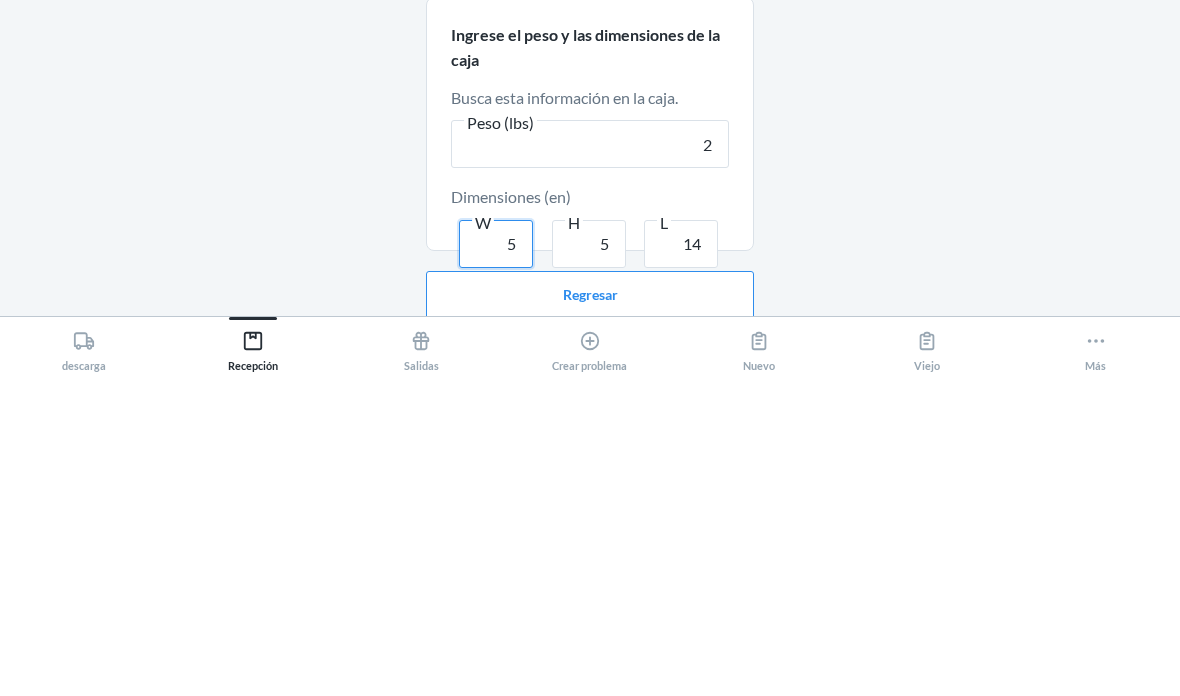 type on "5" 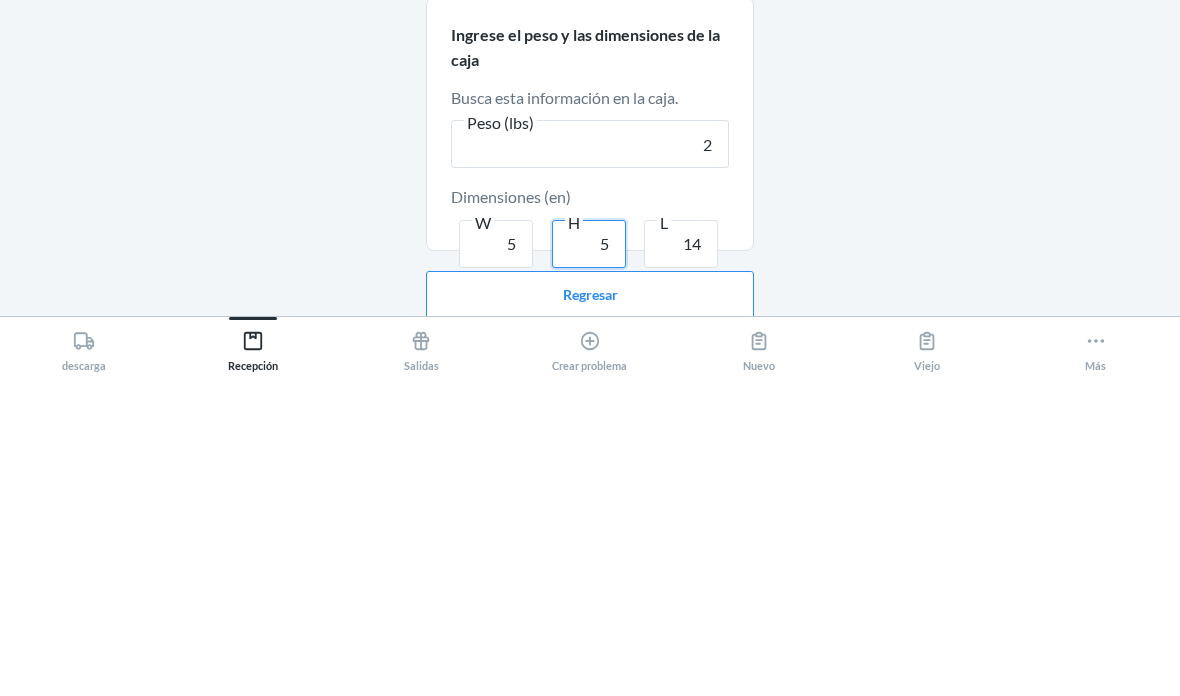 click on "5" at bounding box center (589, 565) 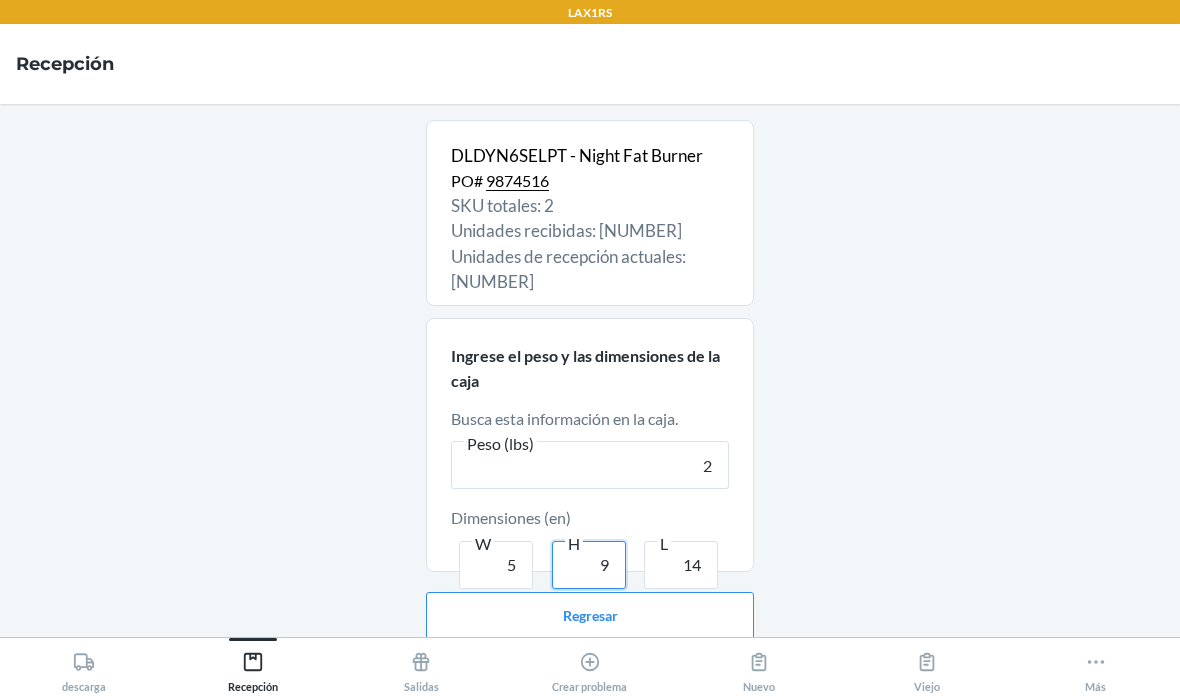 type on "9" 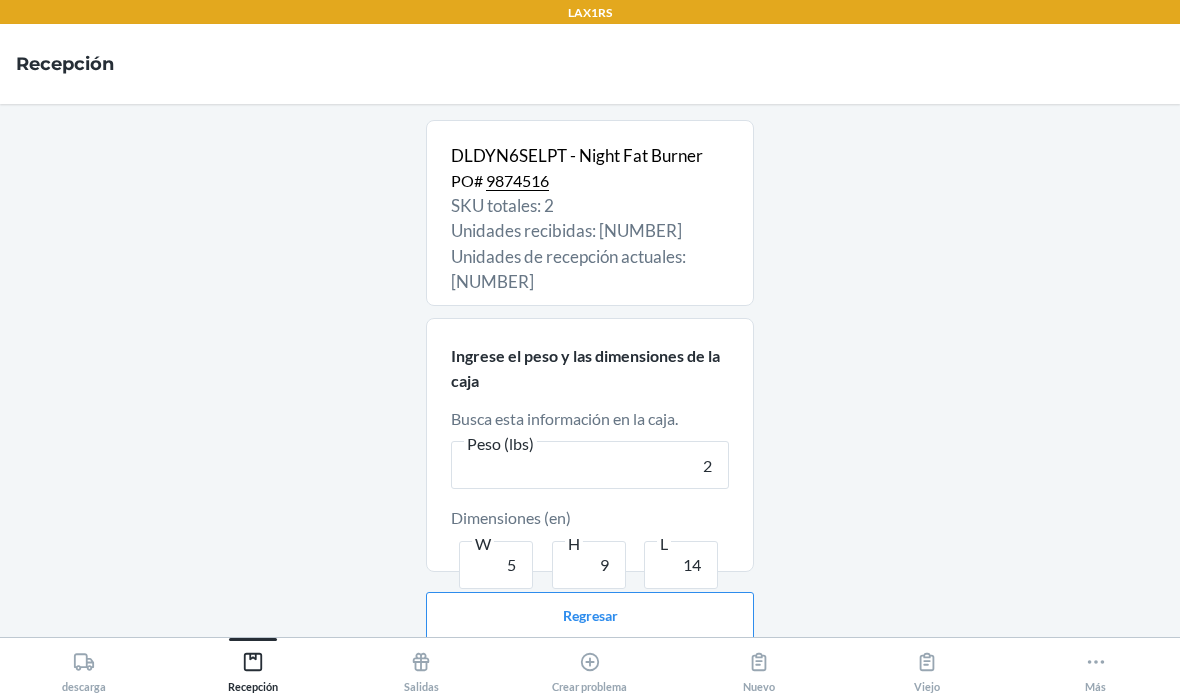 click on "Continuar" at bounding box center (590, 680) 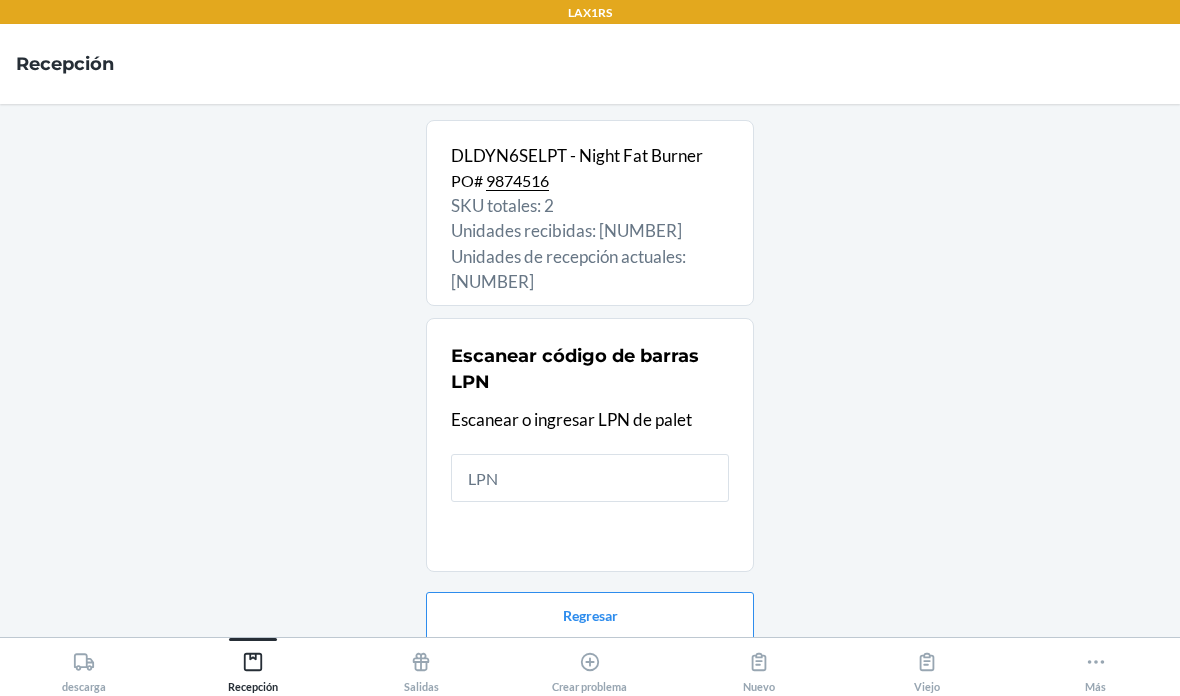 click at bounding box center (590, 478) 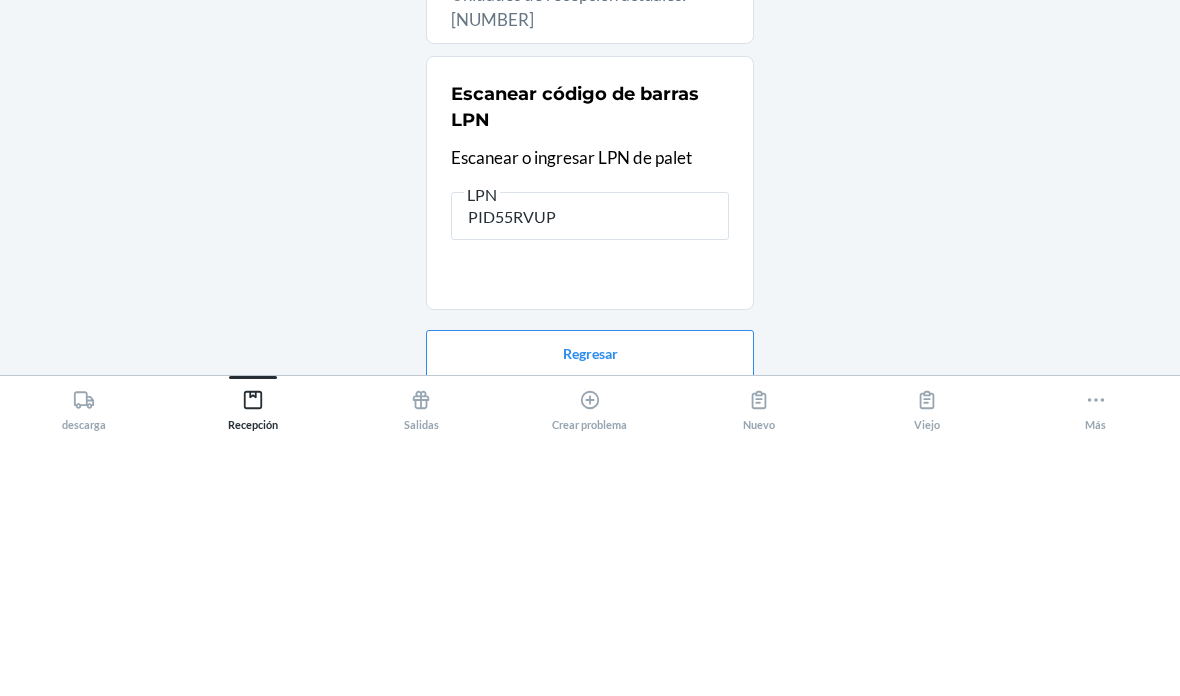 type on "PID55RVUPP" 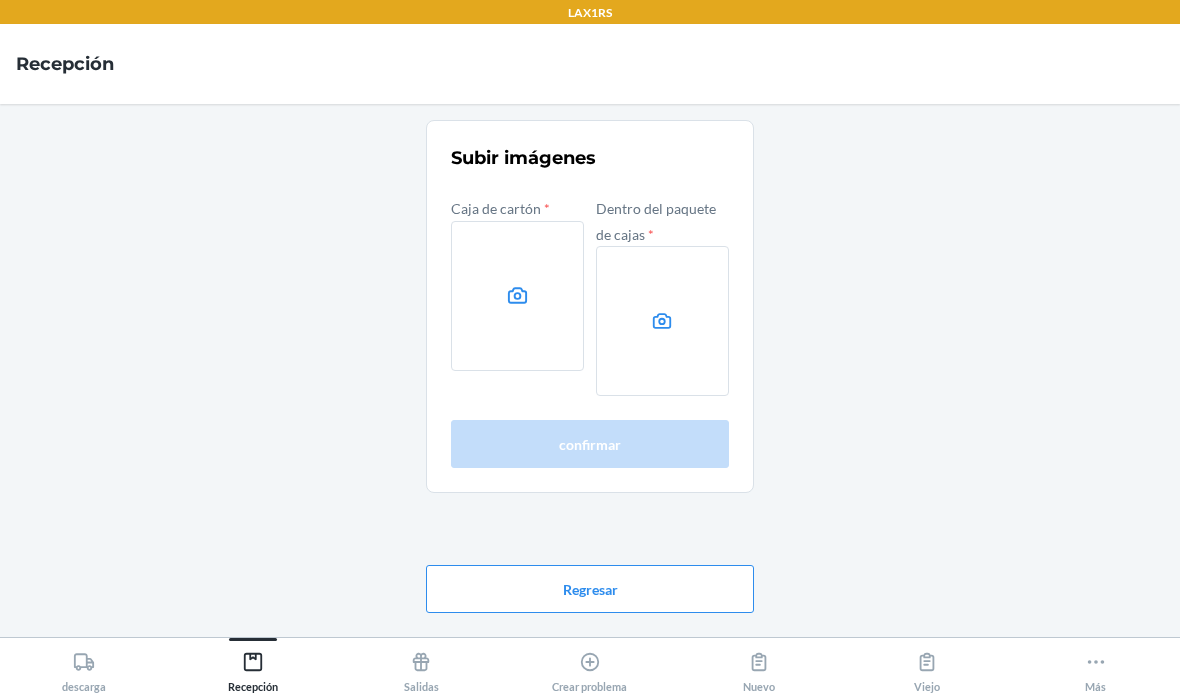 click at bounding box center [517, 296] 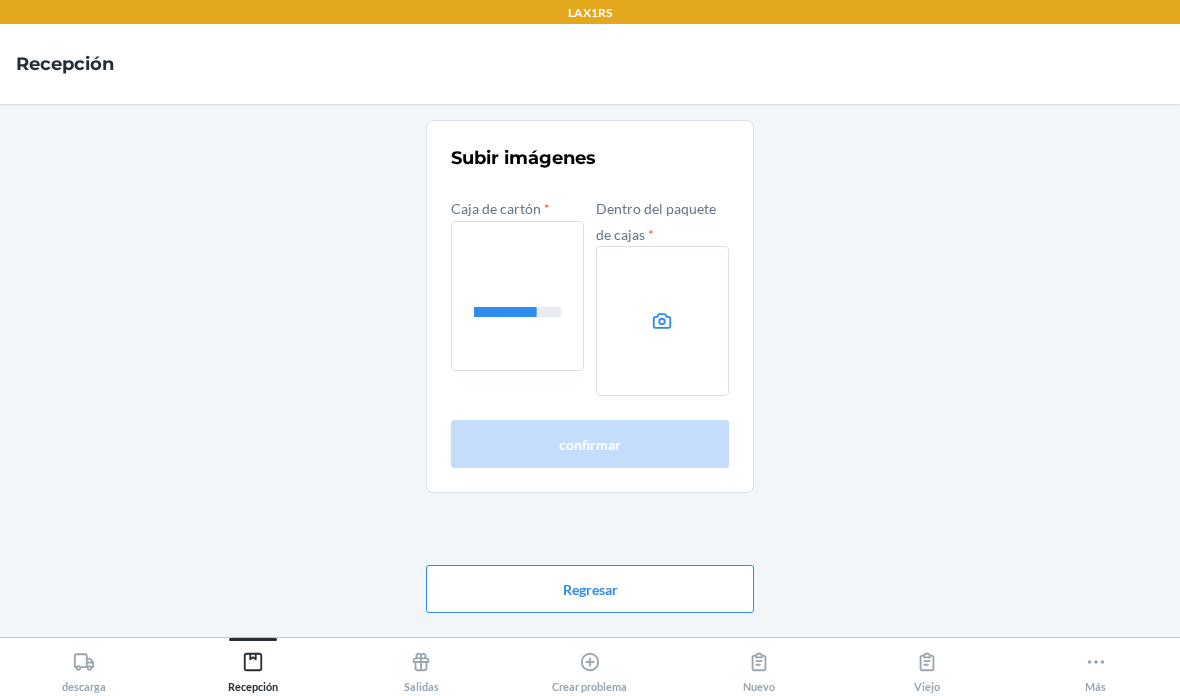 click at bounding box center [662, 321] 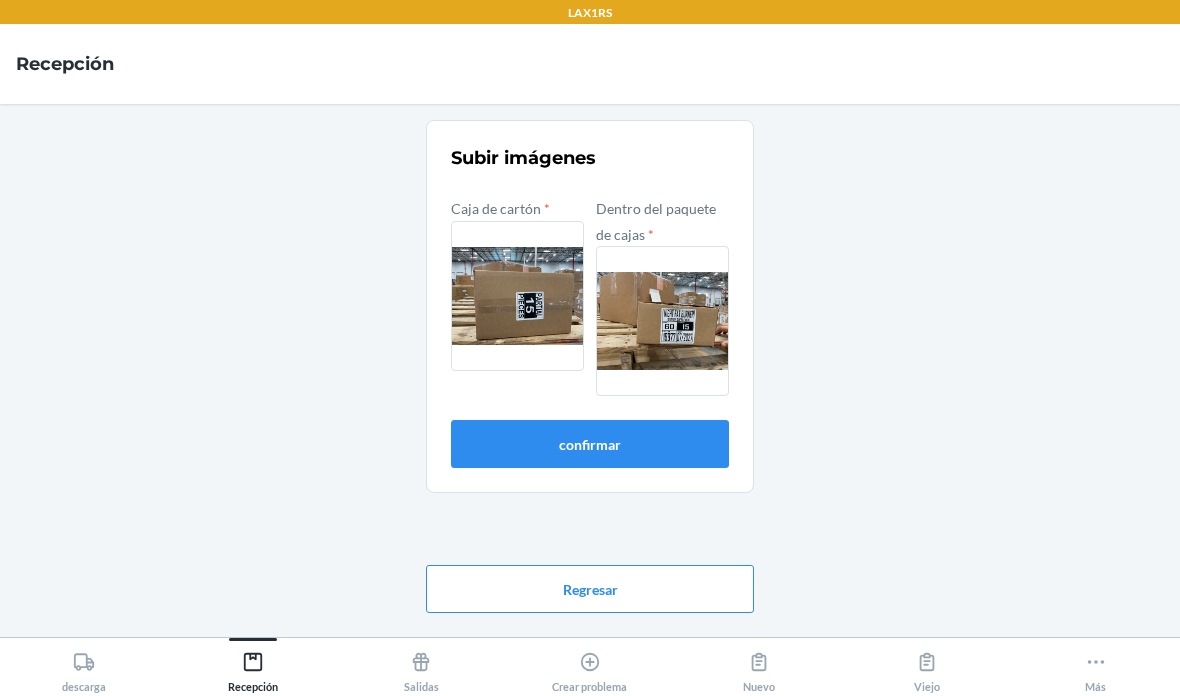 click on "confirmar" at bounding box center (590, 444) 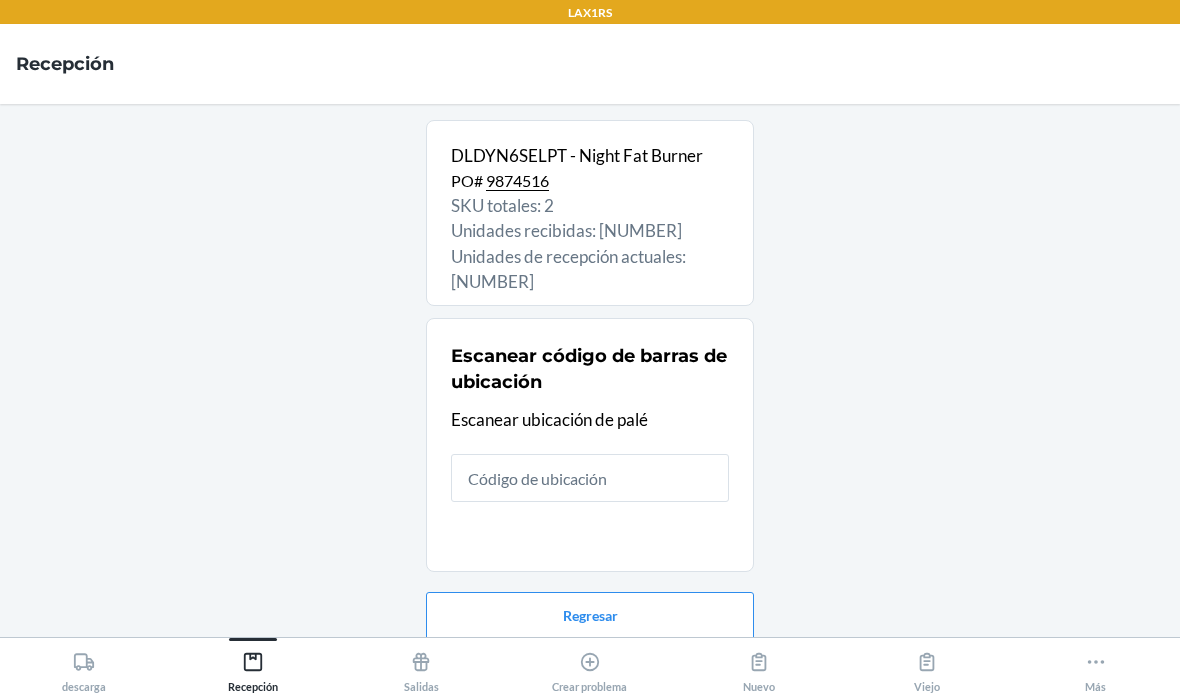 click at bounding box center (590, 478) 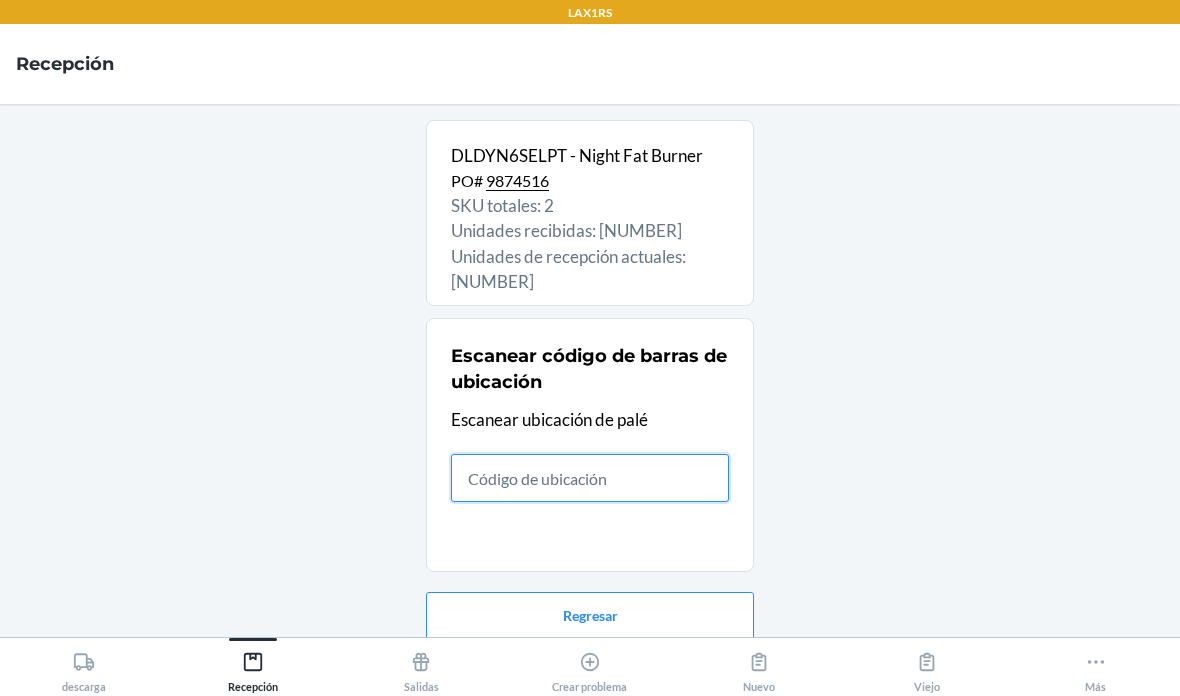 click at bounding box center [590, 478] 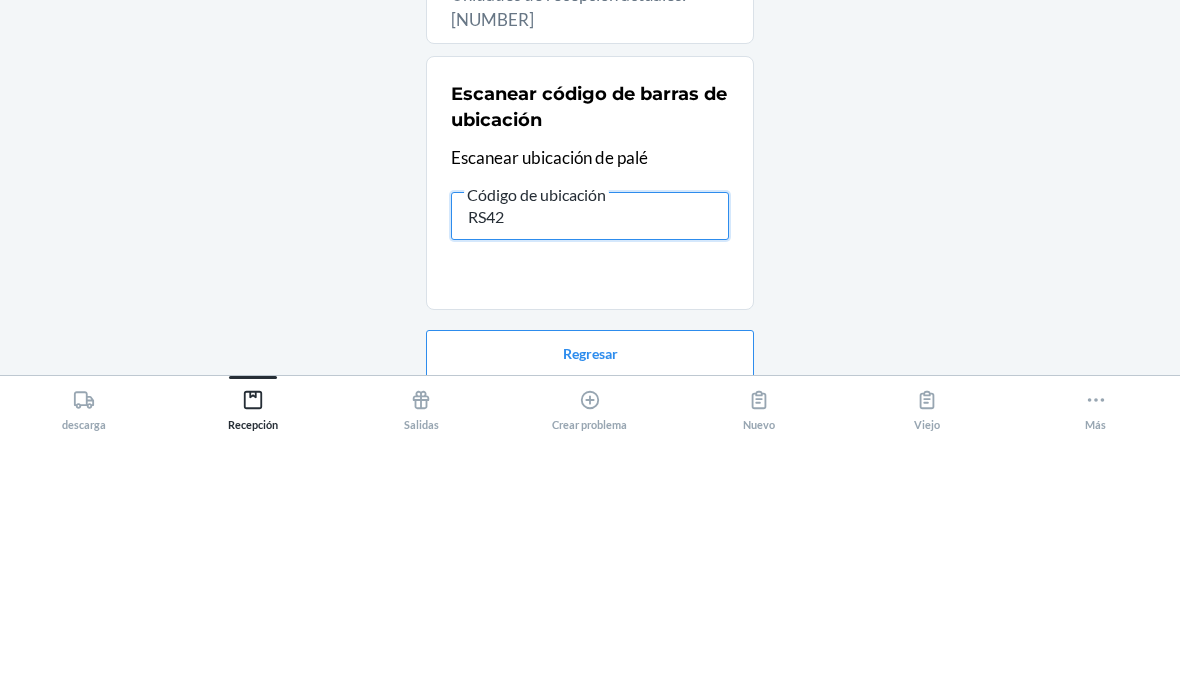 type on "RS420" 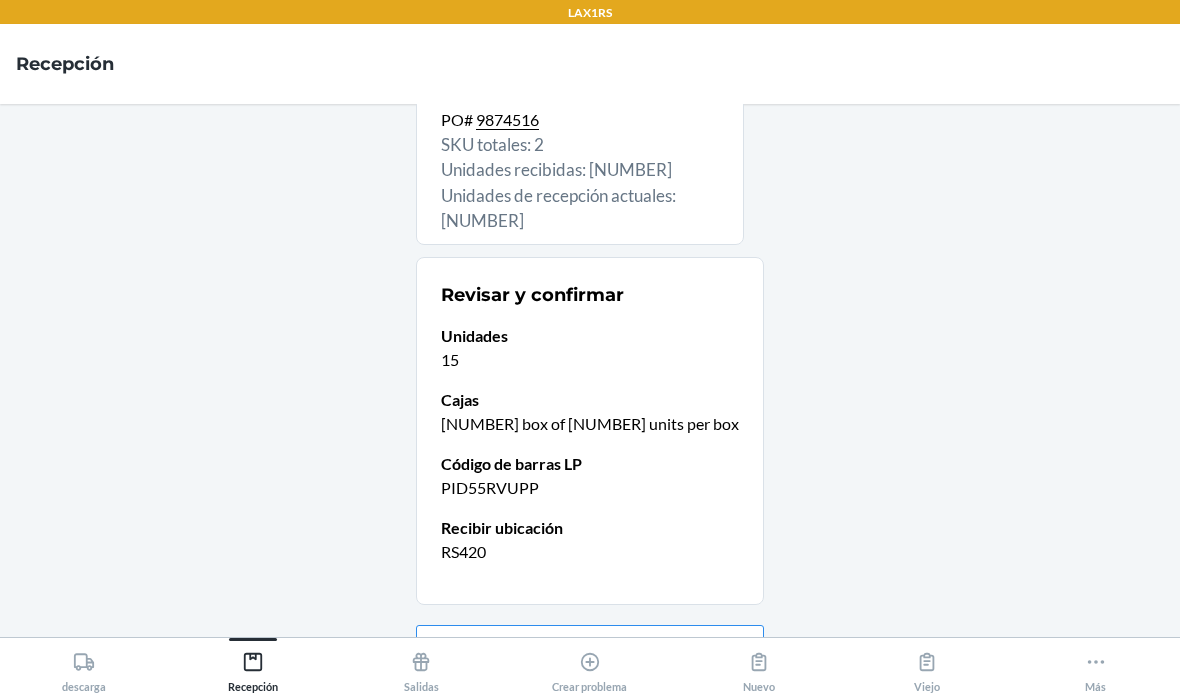 scroll, scrollTop: 61, scrollLeft: 0, axis: vertical 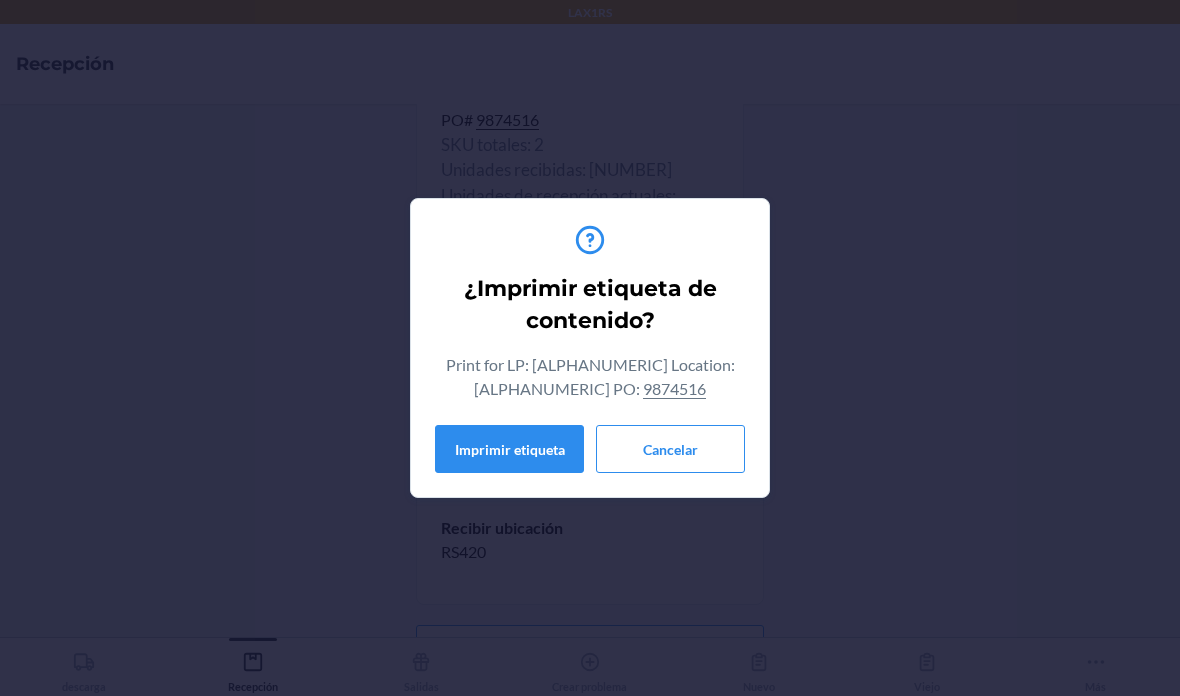 click on "Cancelar" at bounding box center (670, 449) 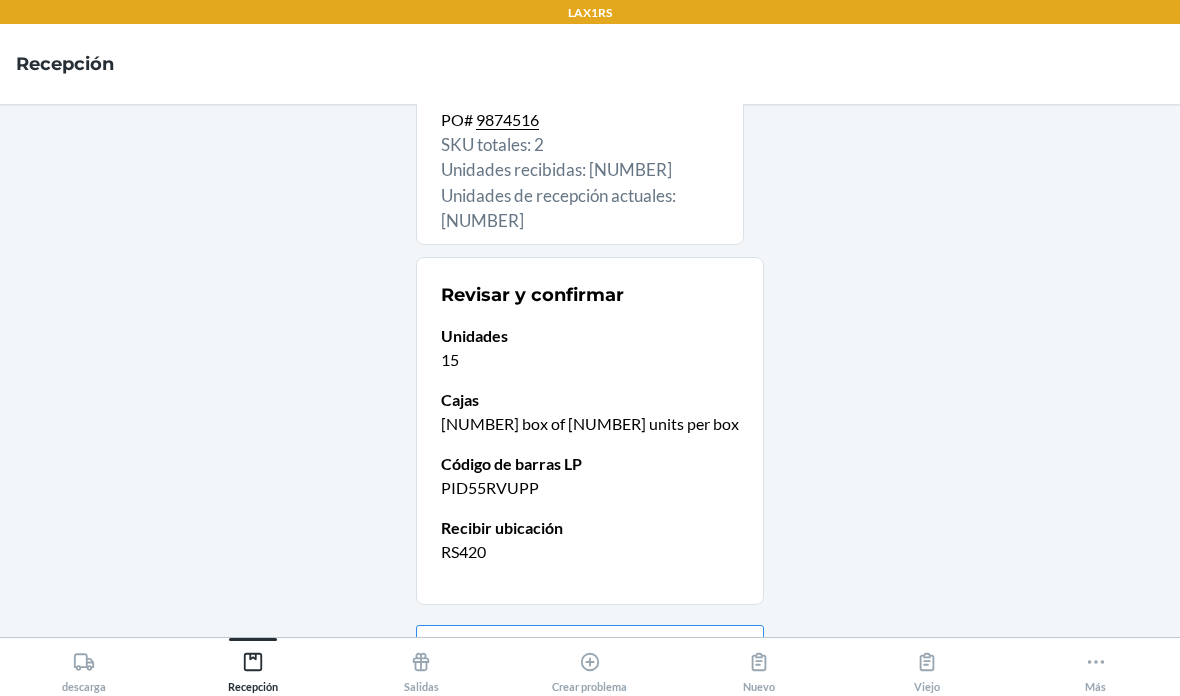 click on "Confirmar recepción" at bounding box center [590, 713] 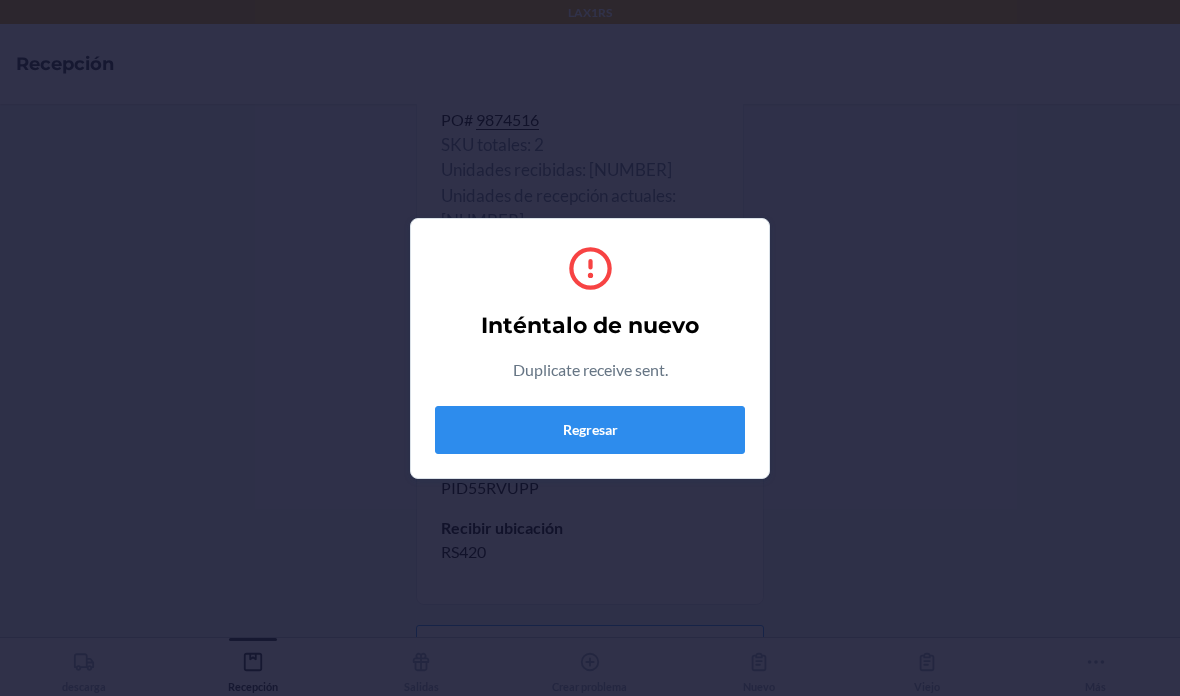 click on "Regresar" at bounding box center (590, 430) 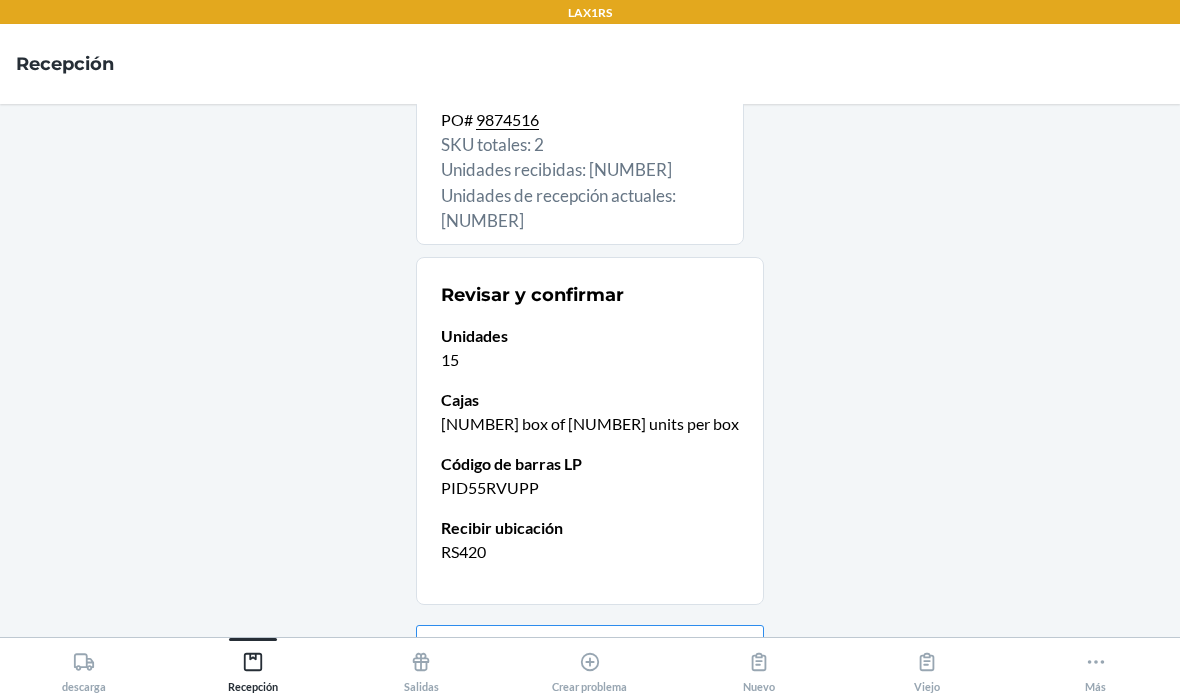 click on "descarga" at bounding box center (84, 668) 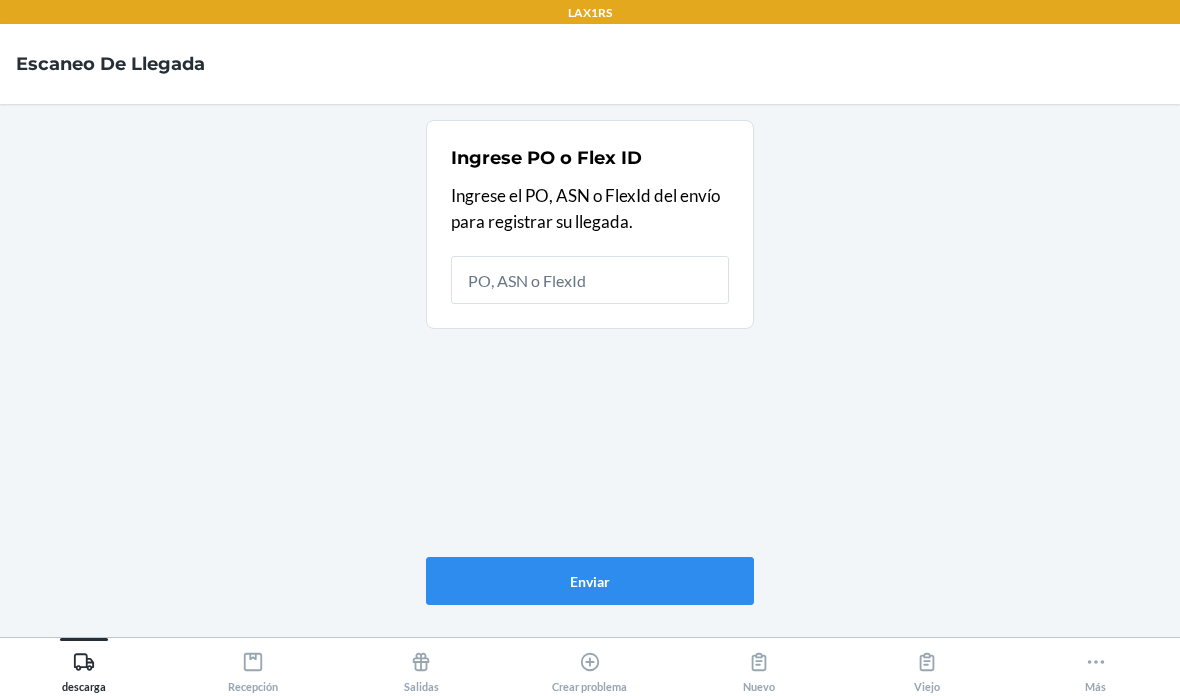 click on "Recepción" at bounding box center [253, 668] 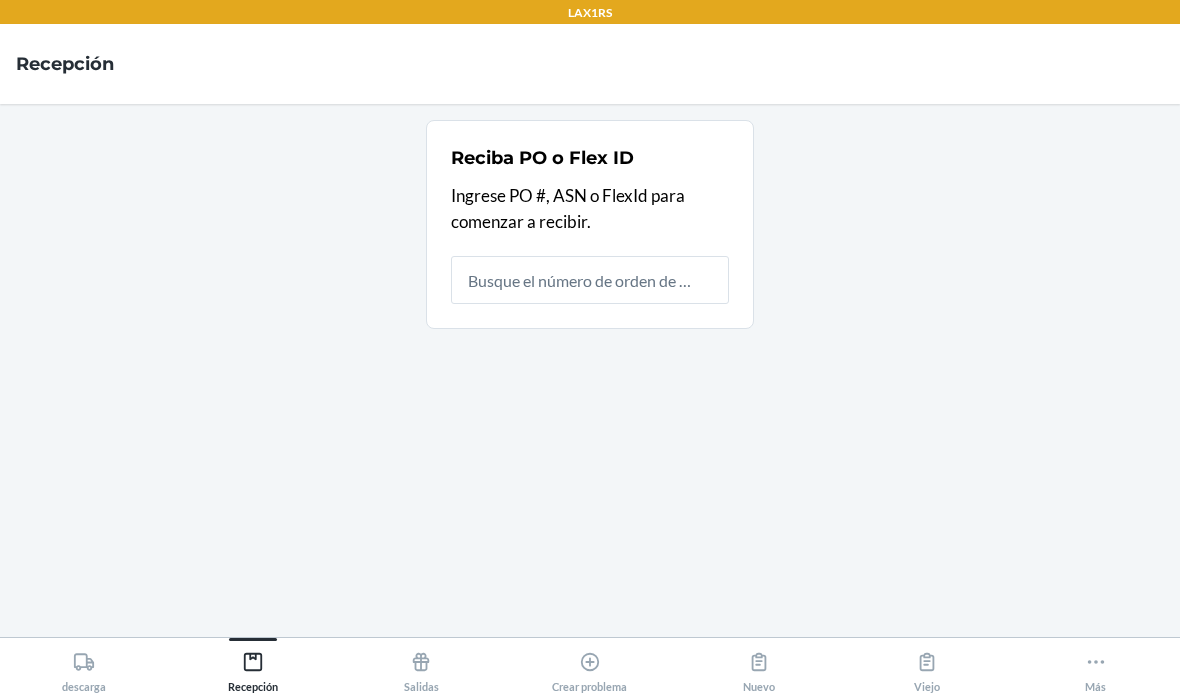 click at bounding box center [590, 280] 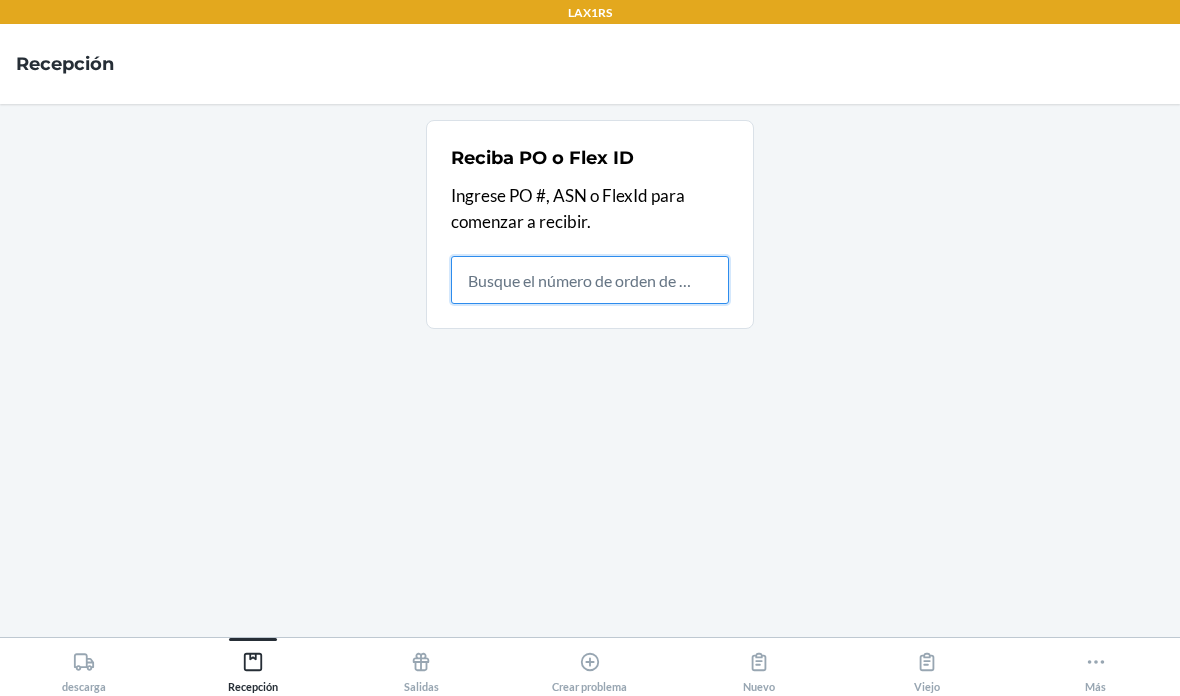 click at bounding box center (590, 280) 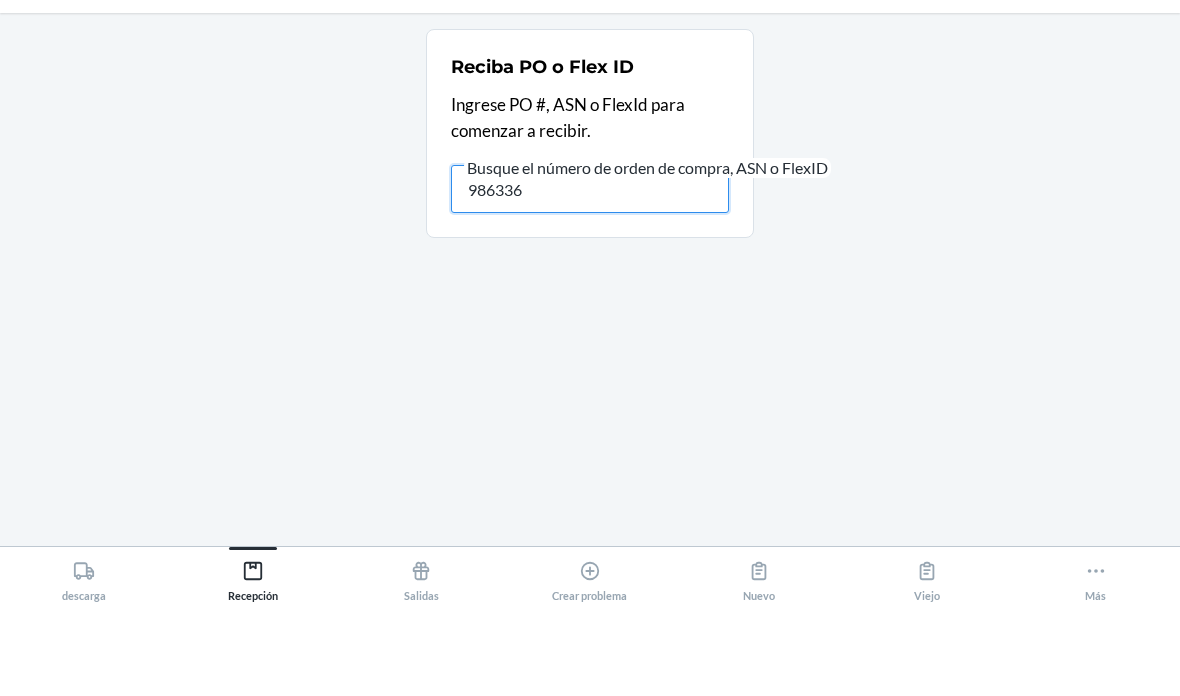 type on "9863360" 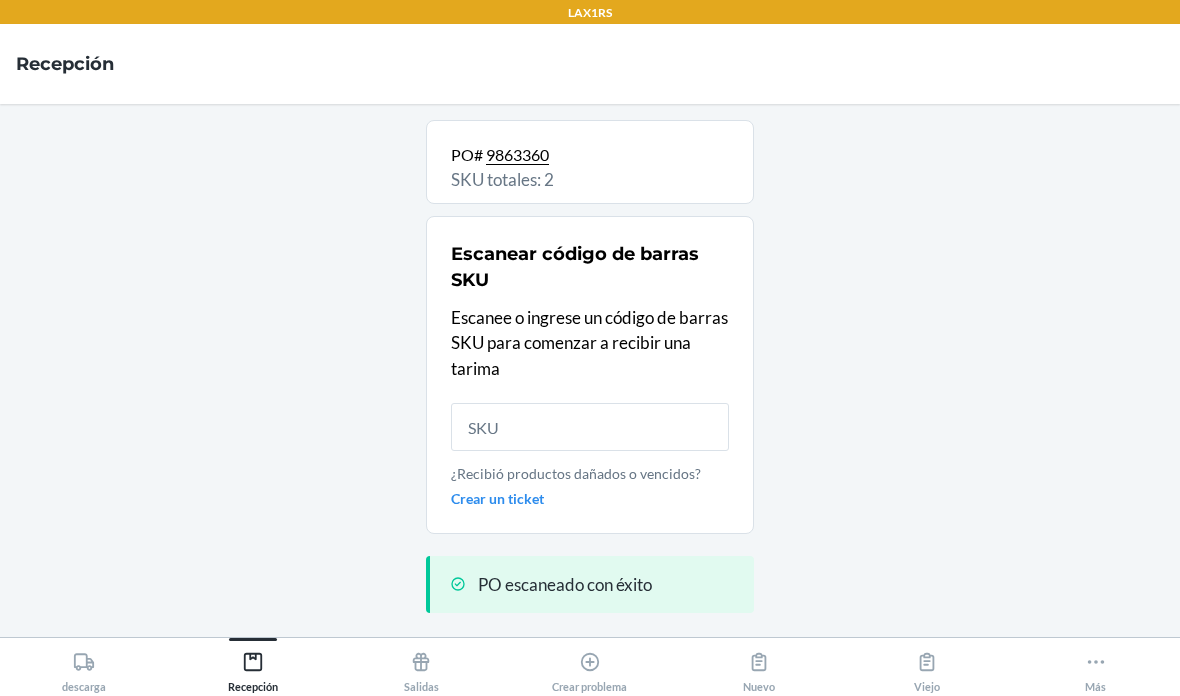 click at bounding box center [590, 427] 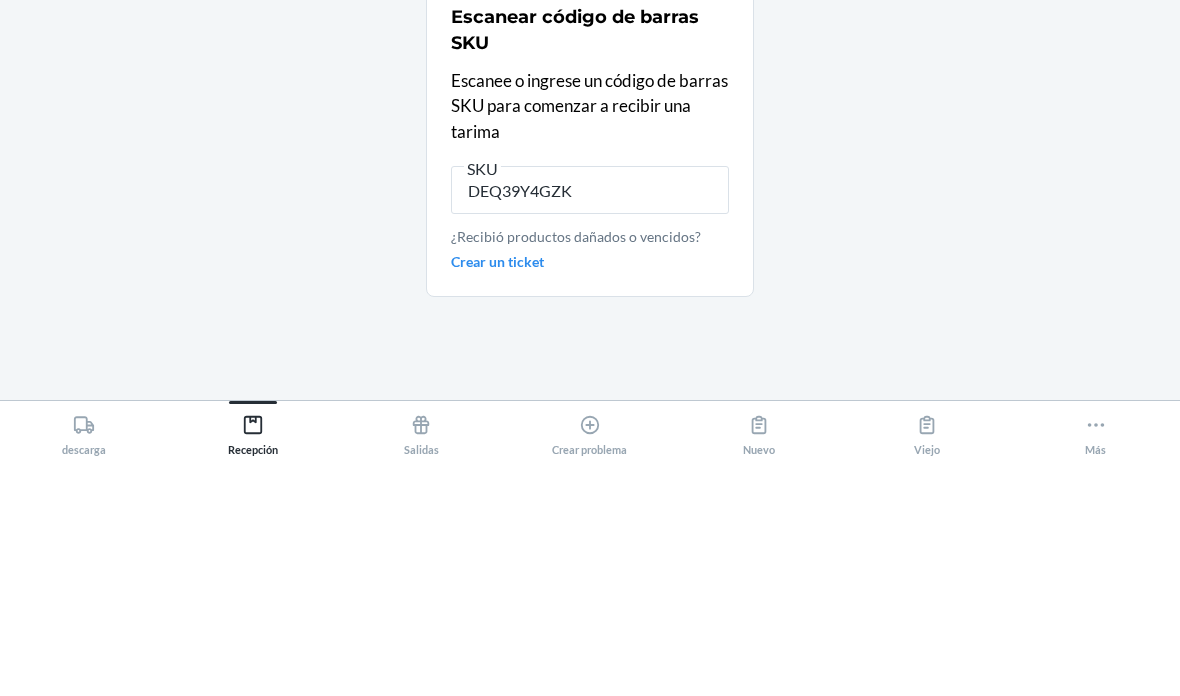 type on "DEQ39Y4GZKA" 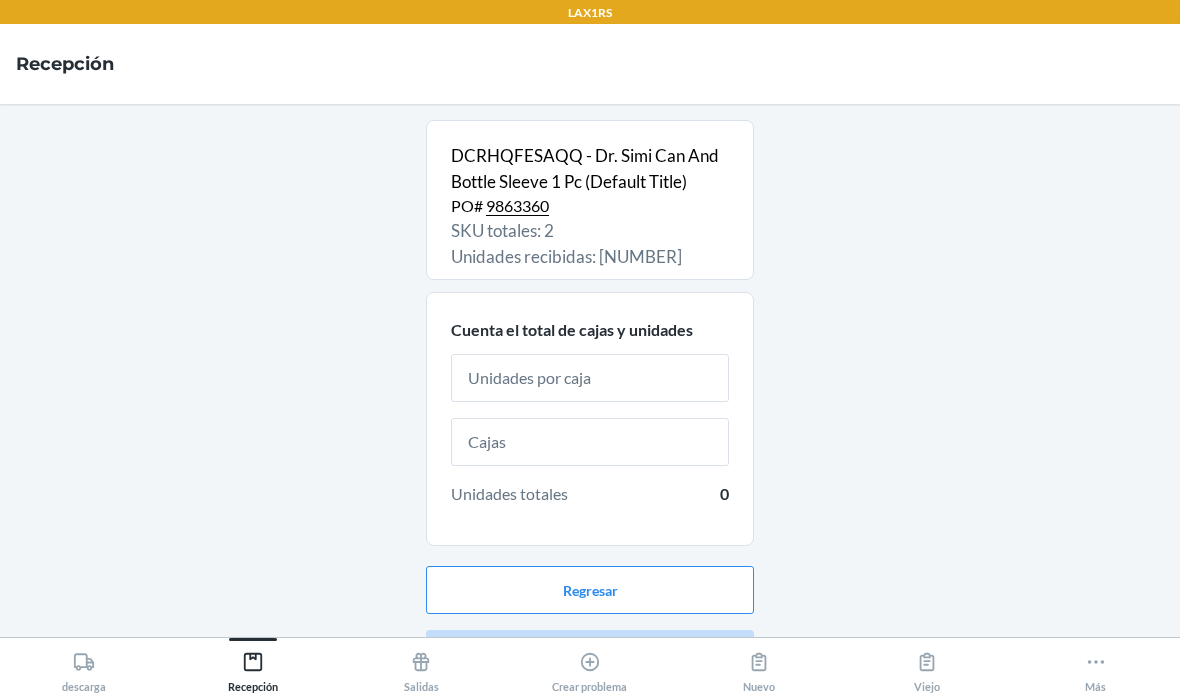 click at bounding box center [590, 378] 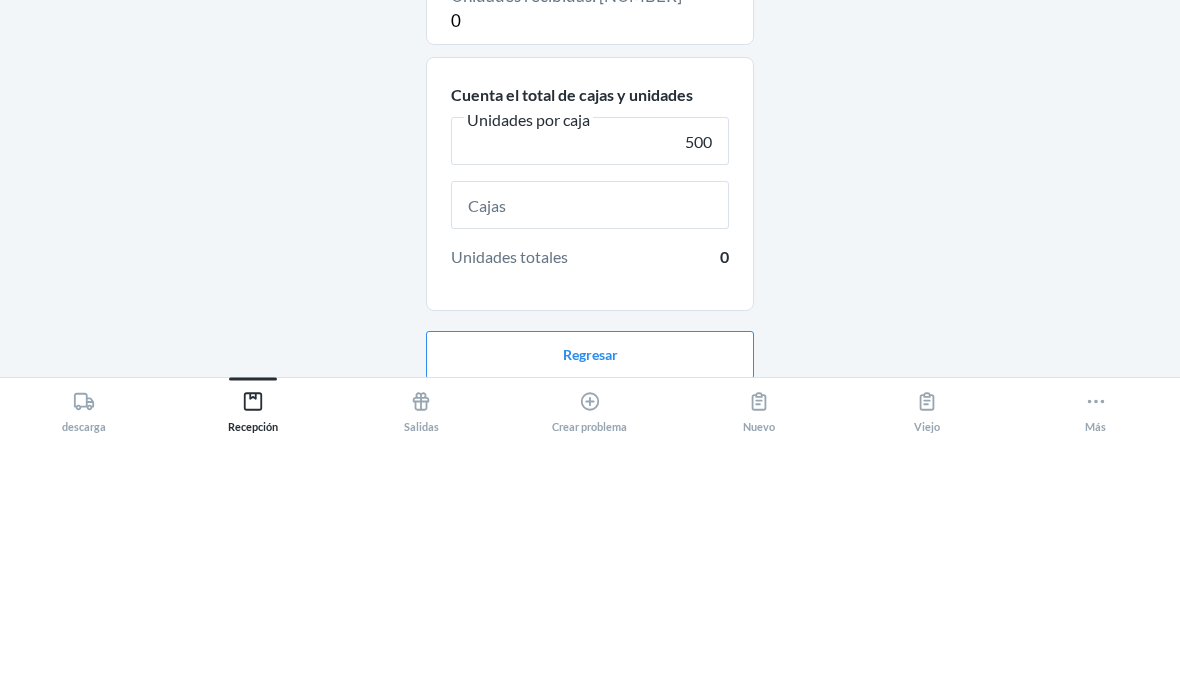 type on "500" 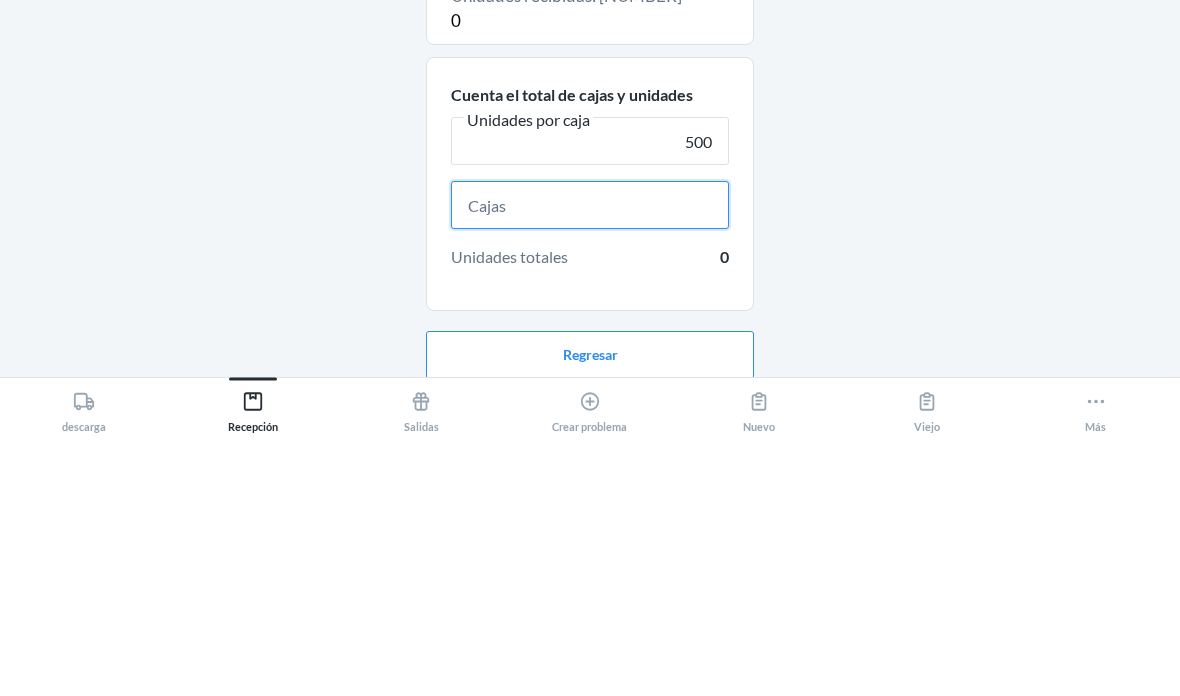 click at bounding box center (590, 466) 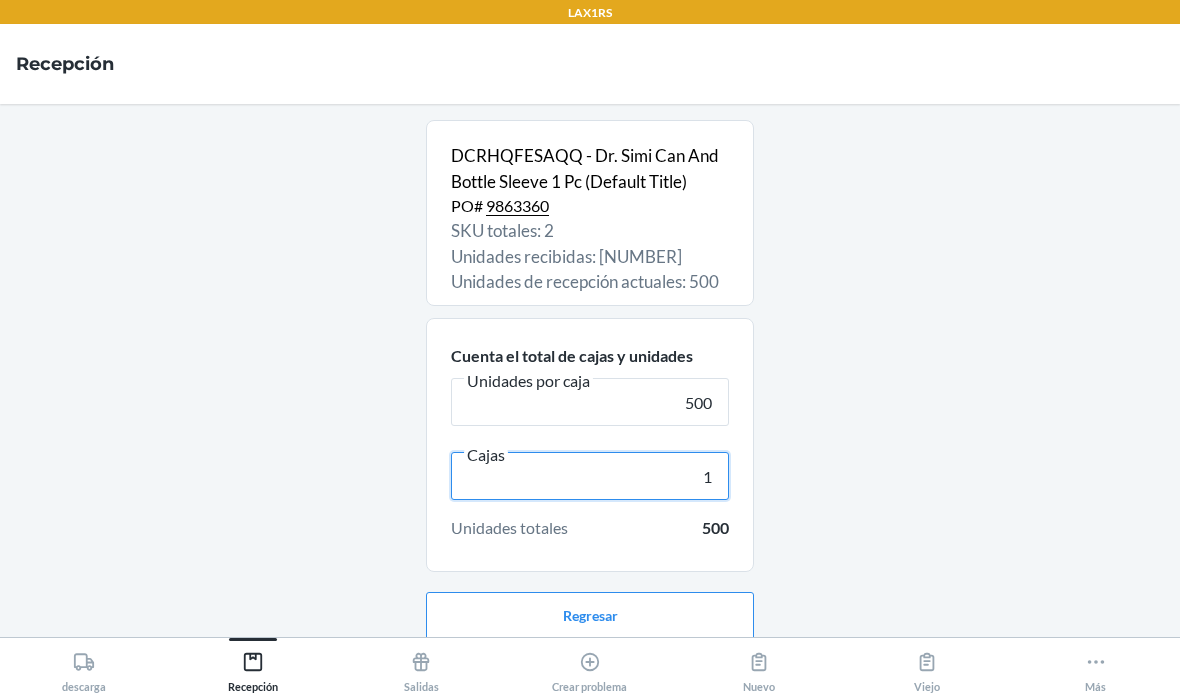 type on "1" 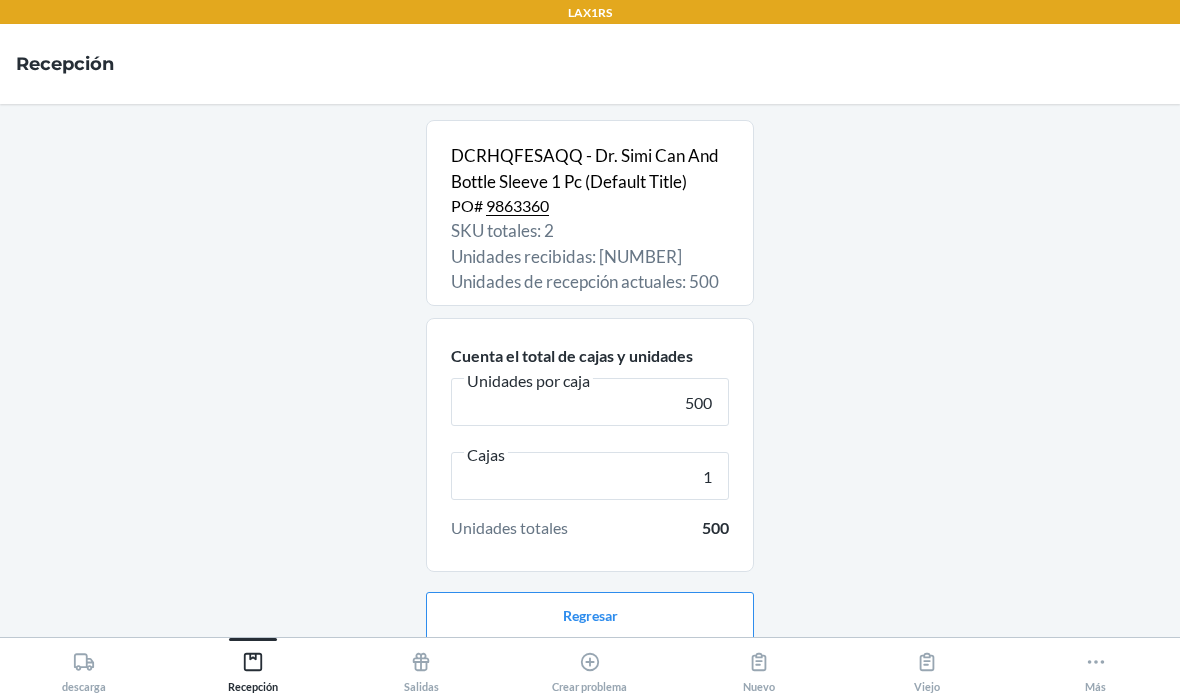 click on "Continuar" at bounding box center (590, 680) 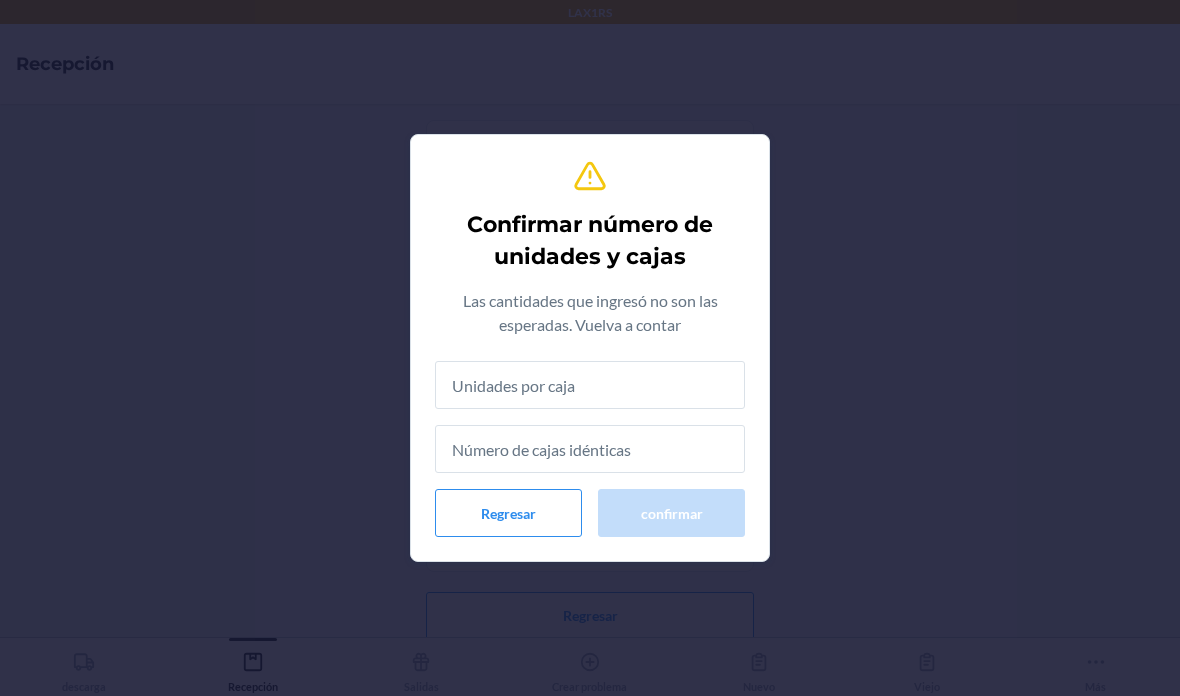 click at bounding box center [590, 385] 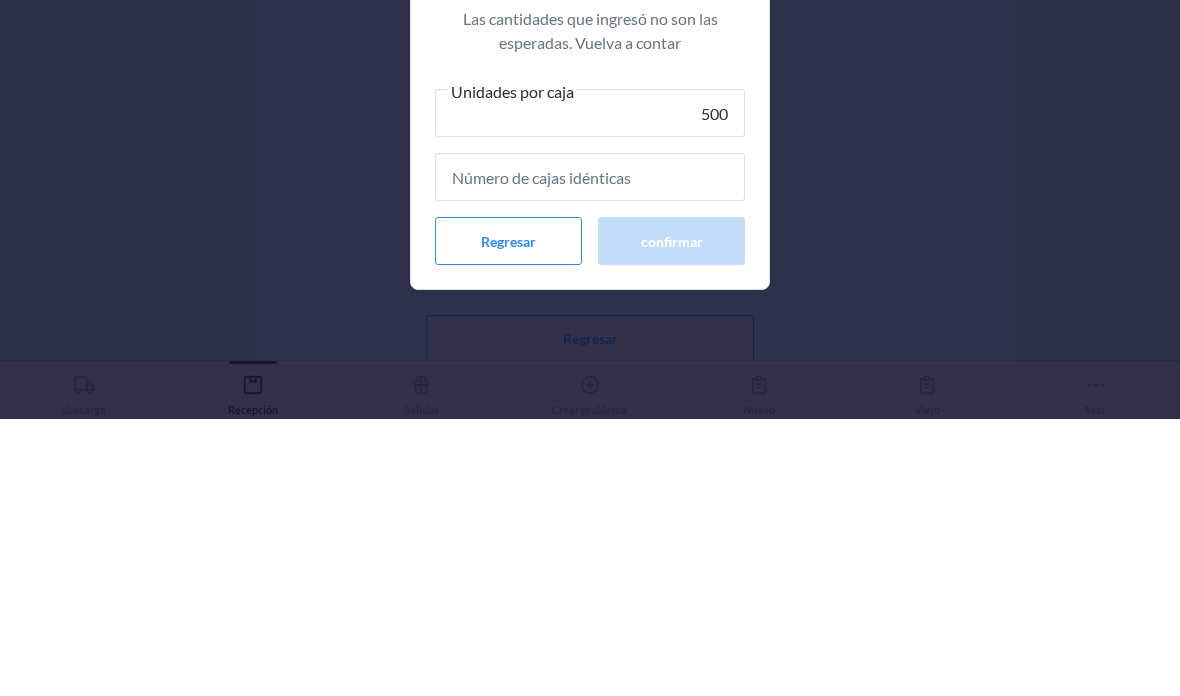 type on "500" 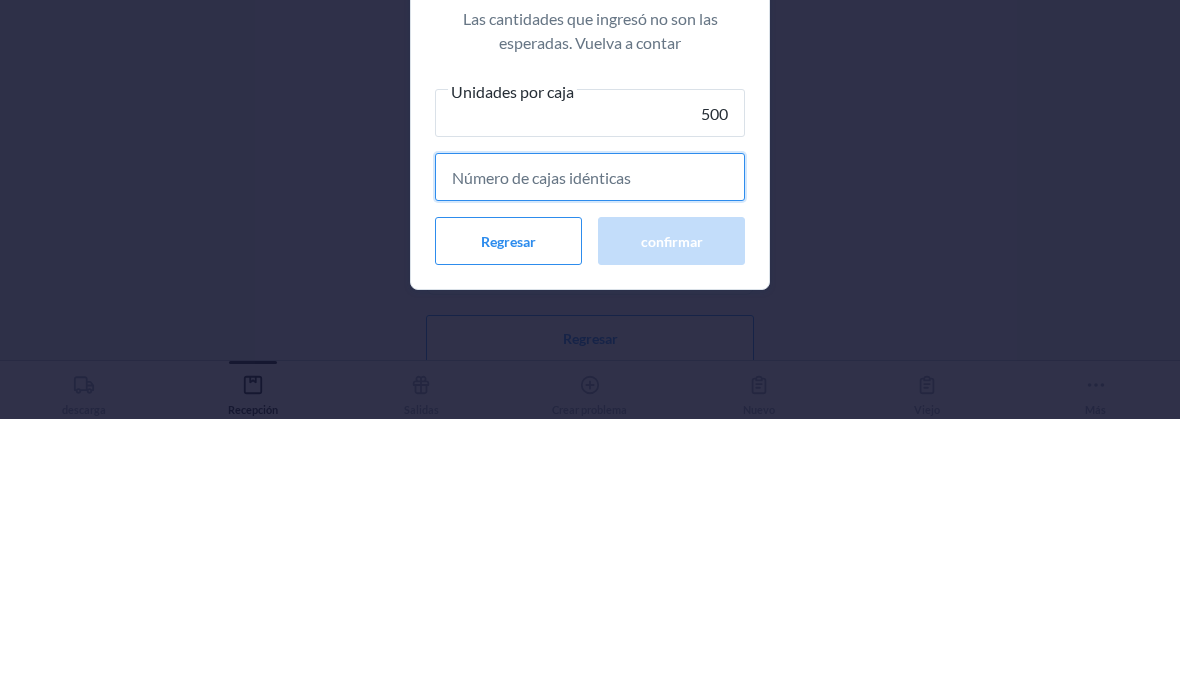 click at bounding box center [590, 454] 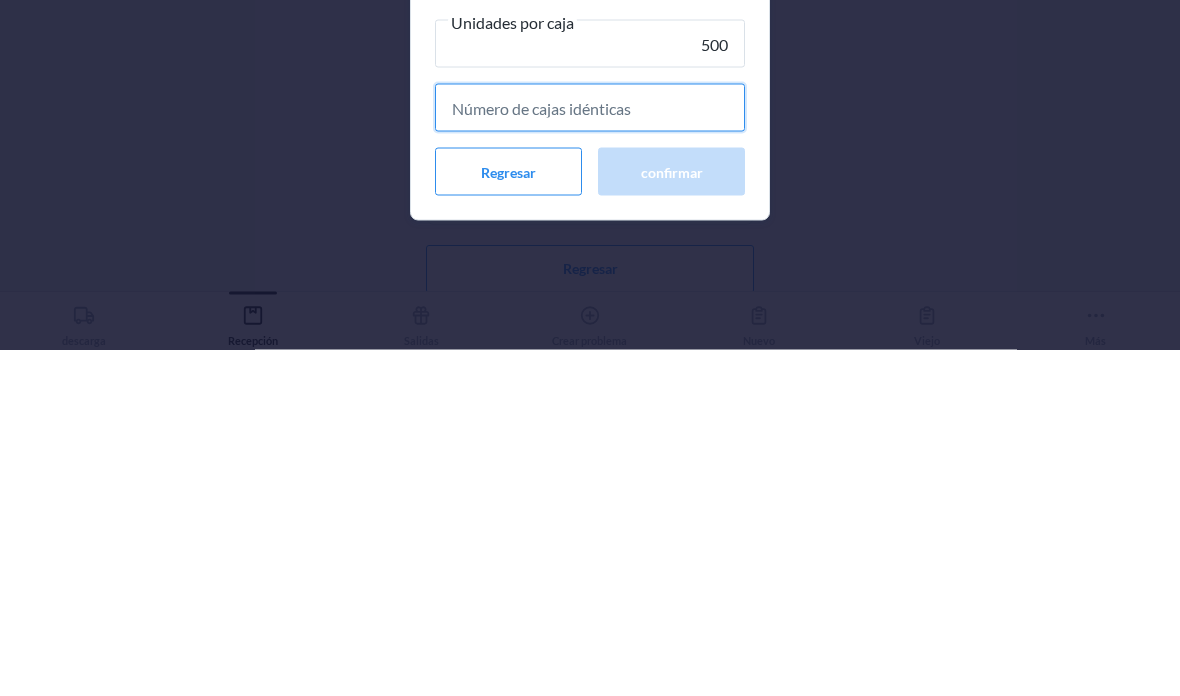 type on "1" 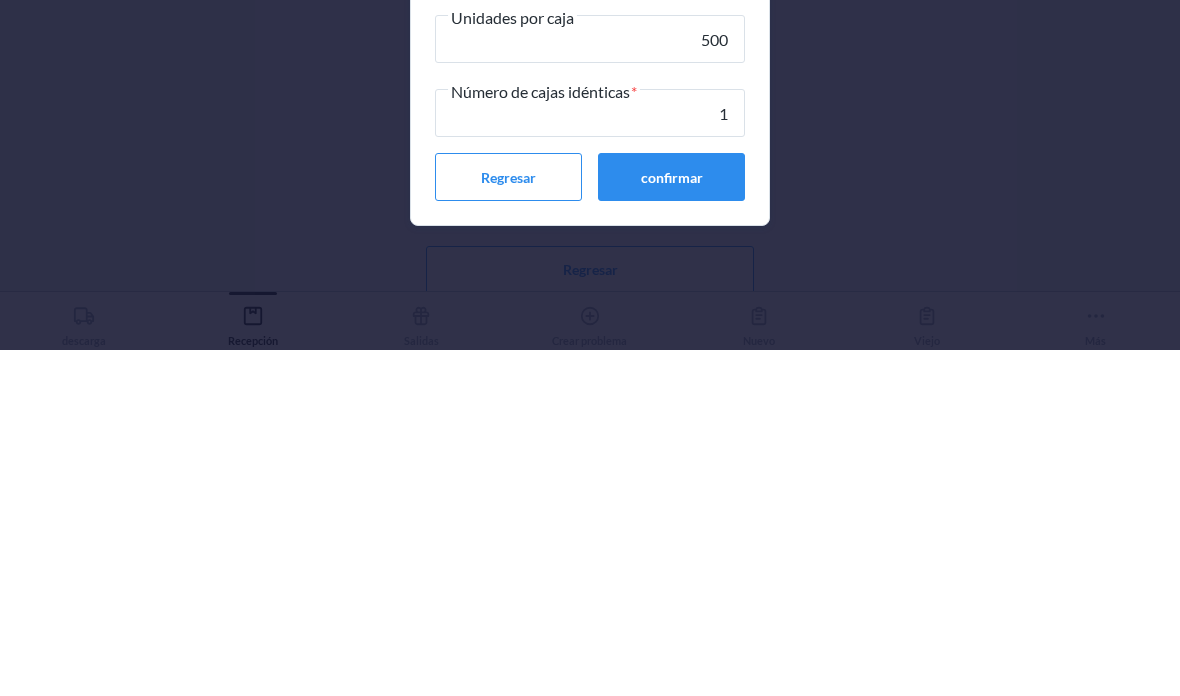 click on "confirmar" at bounding box center [671, 523] 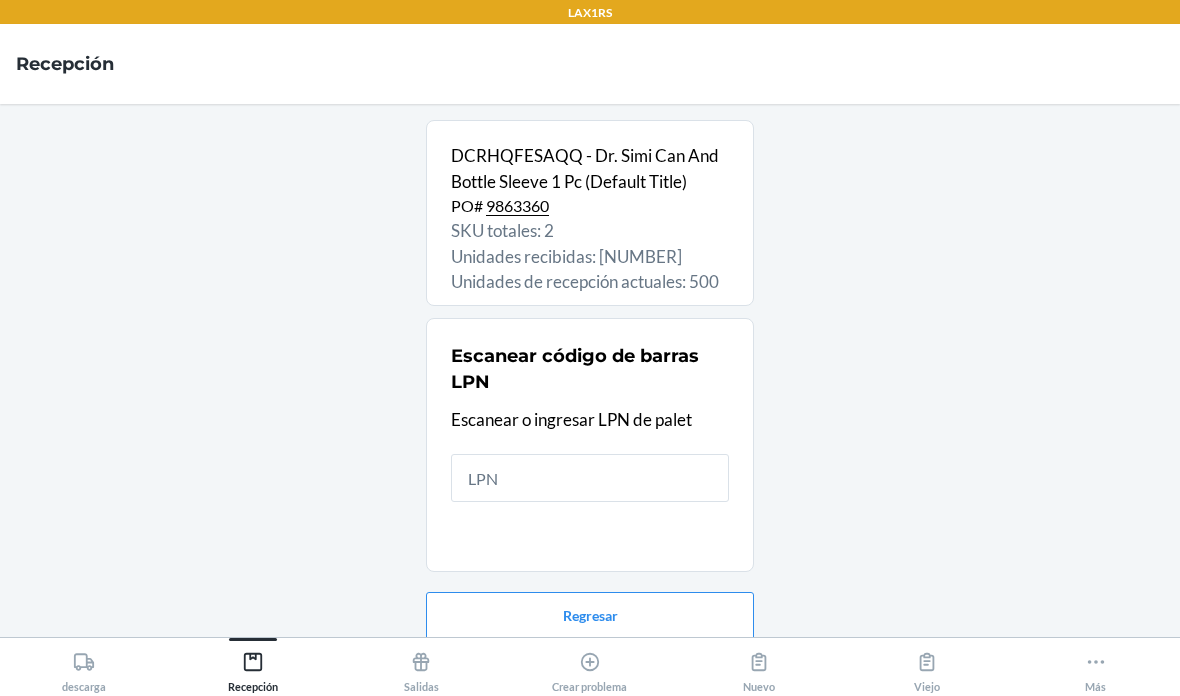 click at bounding box center [590, 478] 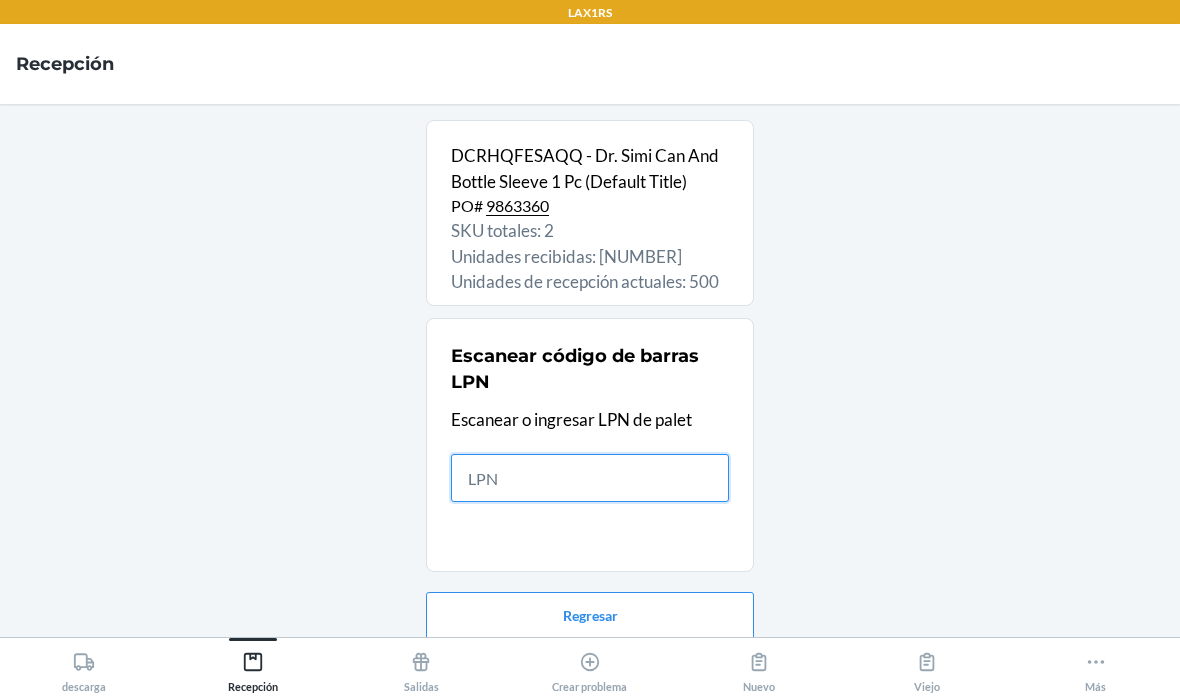 click at bounding box center [590, 478] 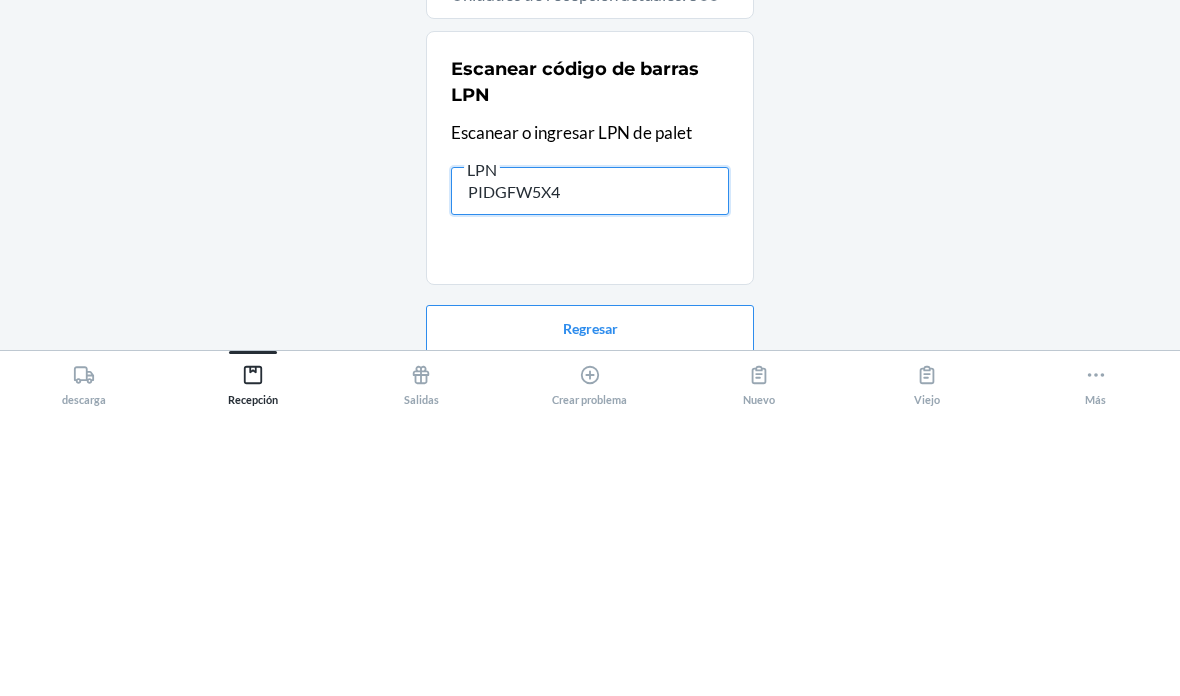 type on "PIDGFW5X4T" 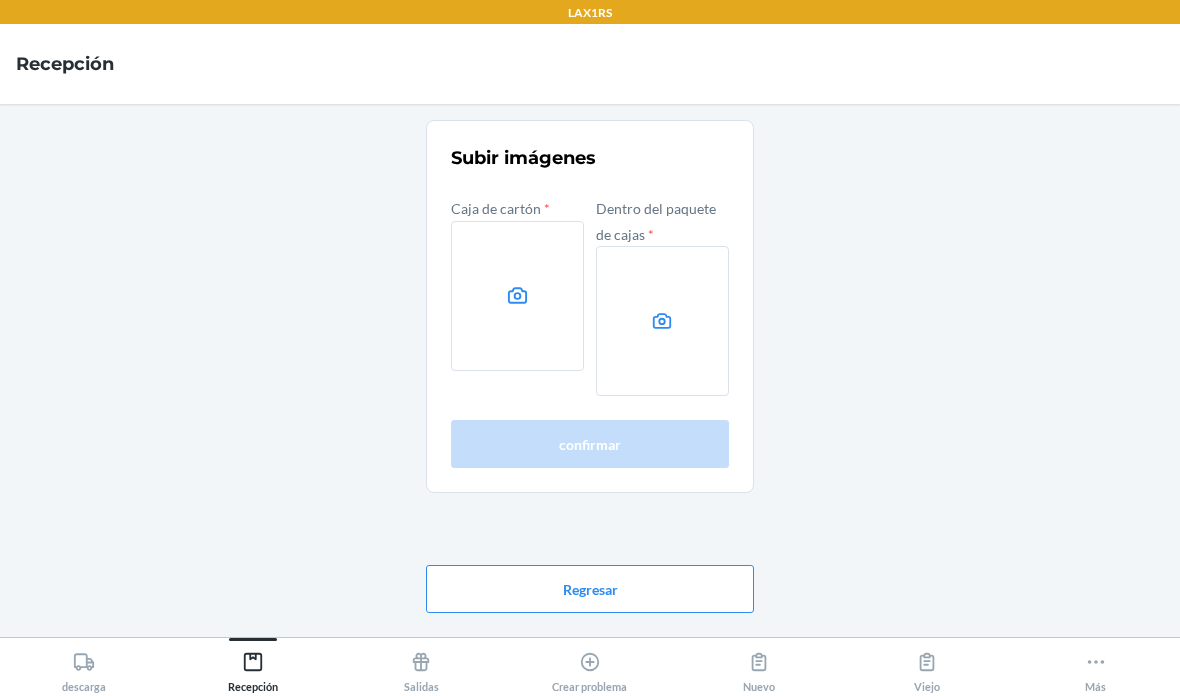 click at bounding box center [517, 296] 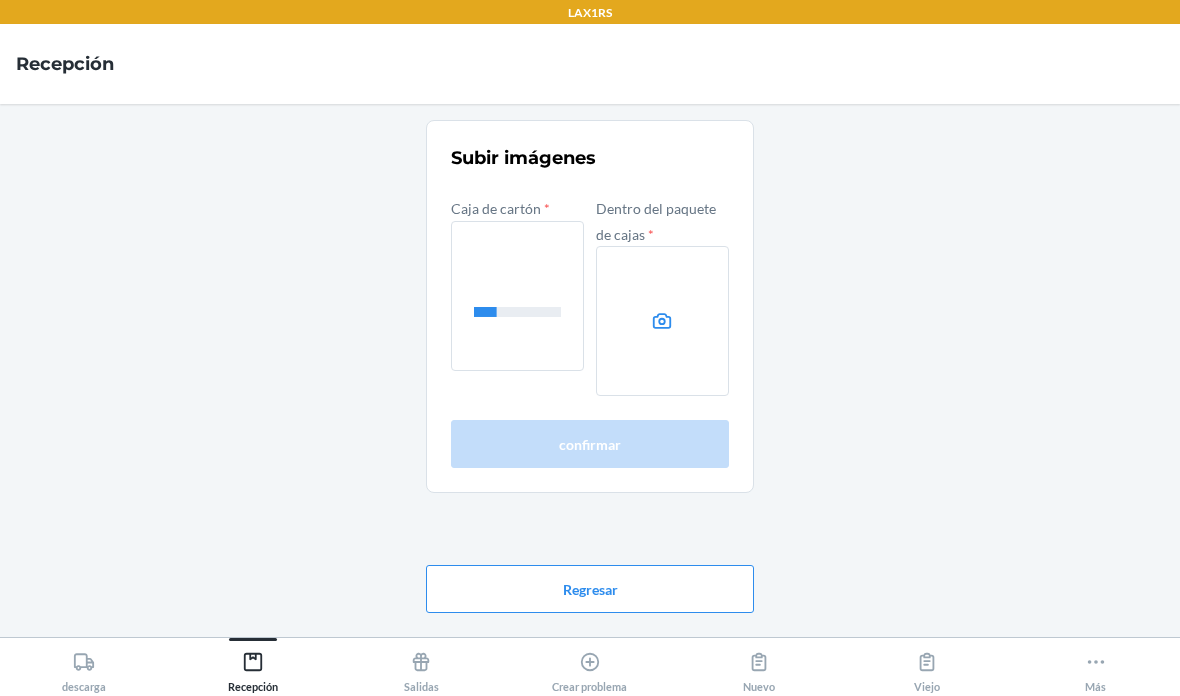 click at bounding box center (662, 321) 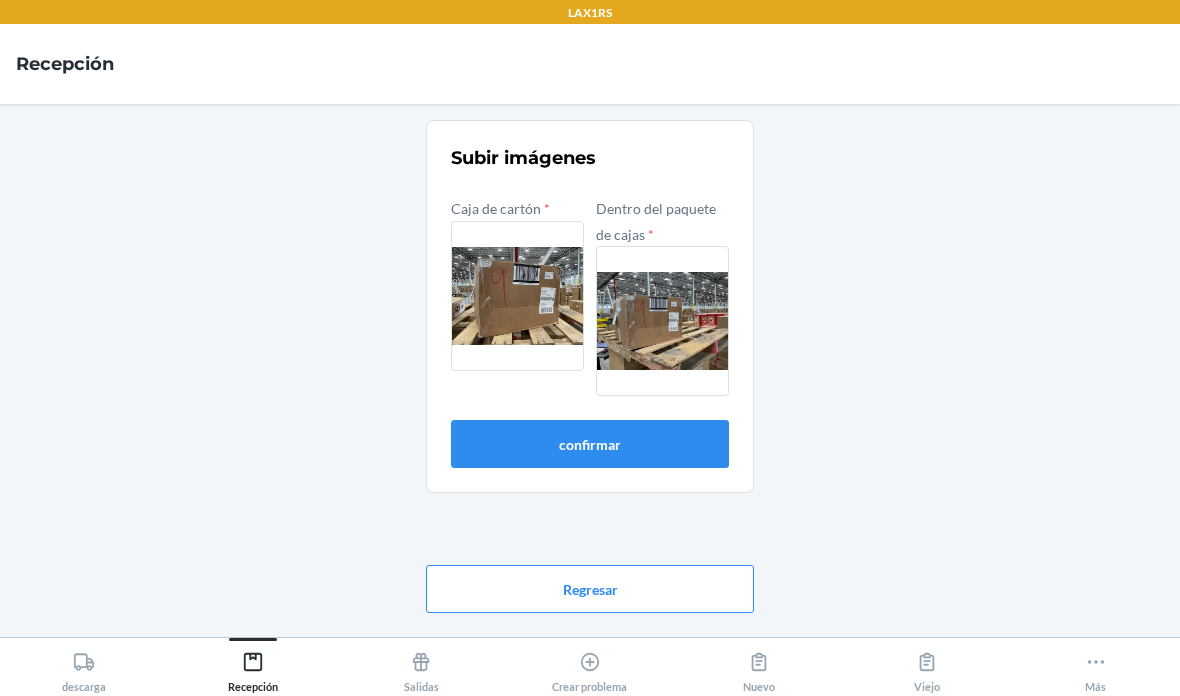 click on "confirmar" at bounding box center (590, 444) 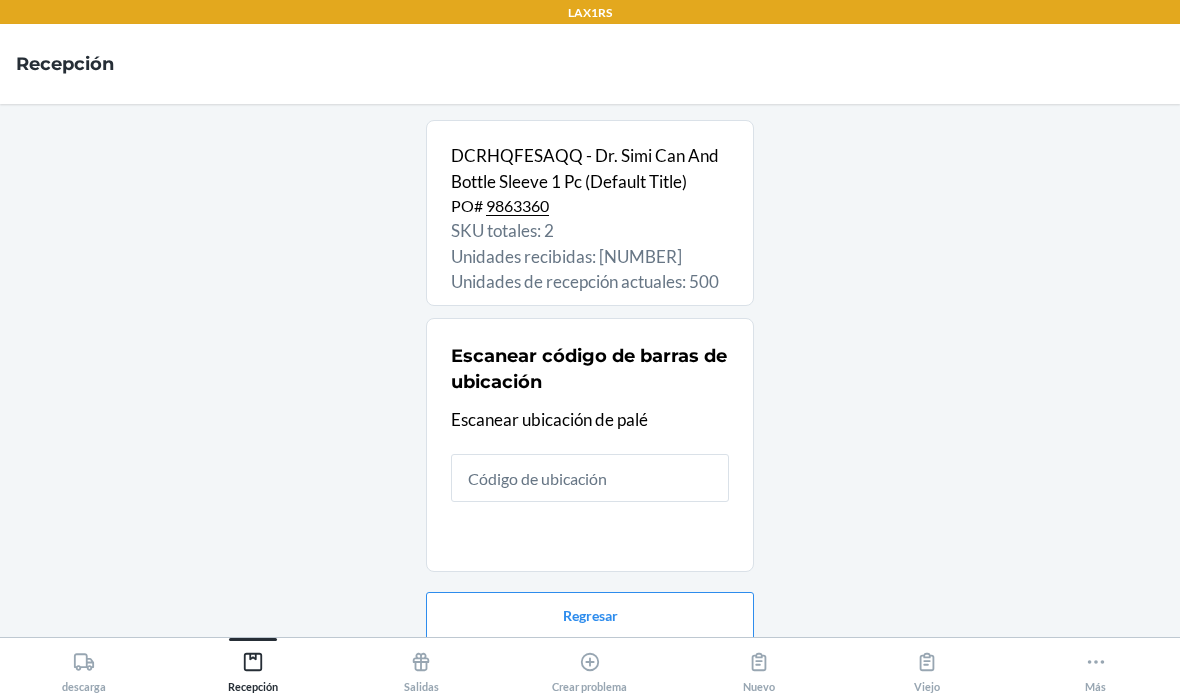 click at bounding box center (590, 478) 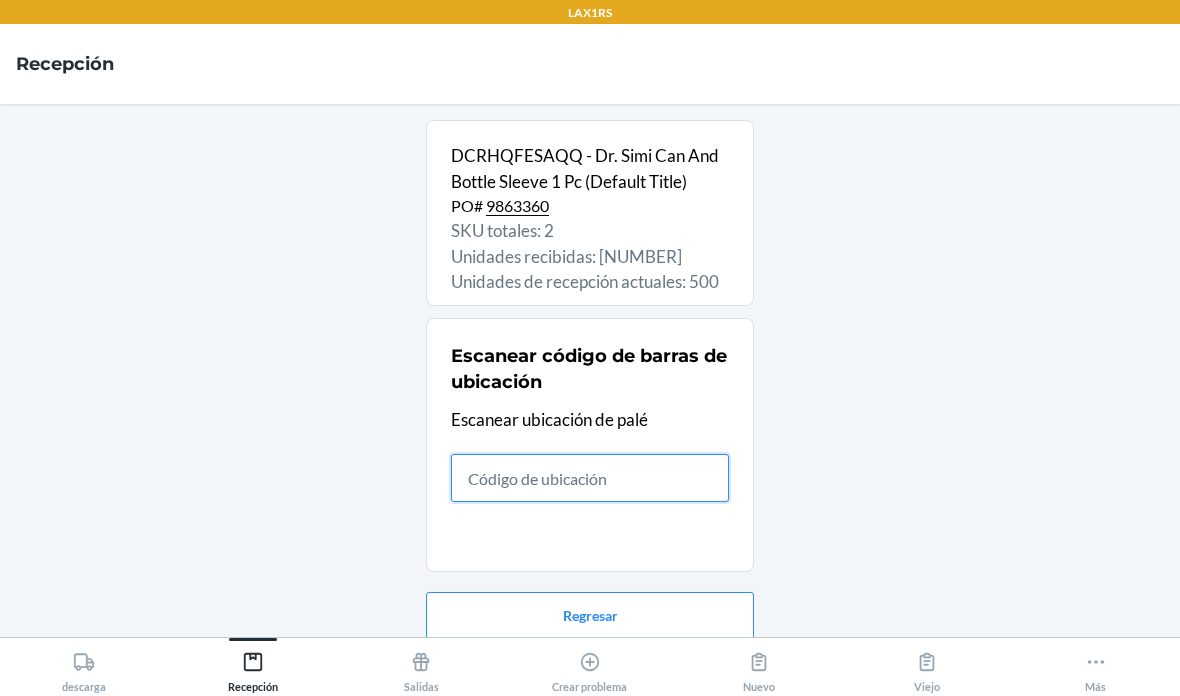 click at bounding box center [590, 478] 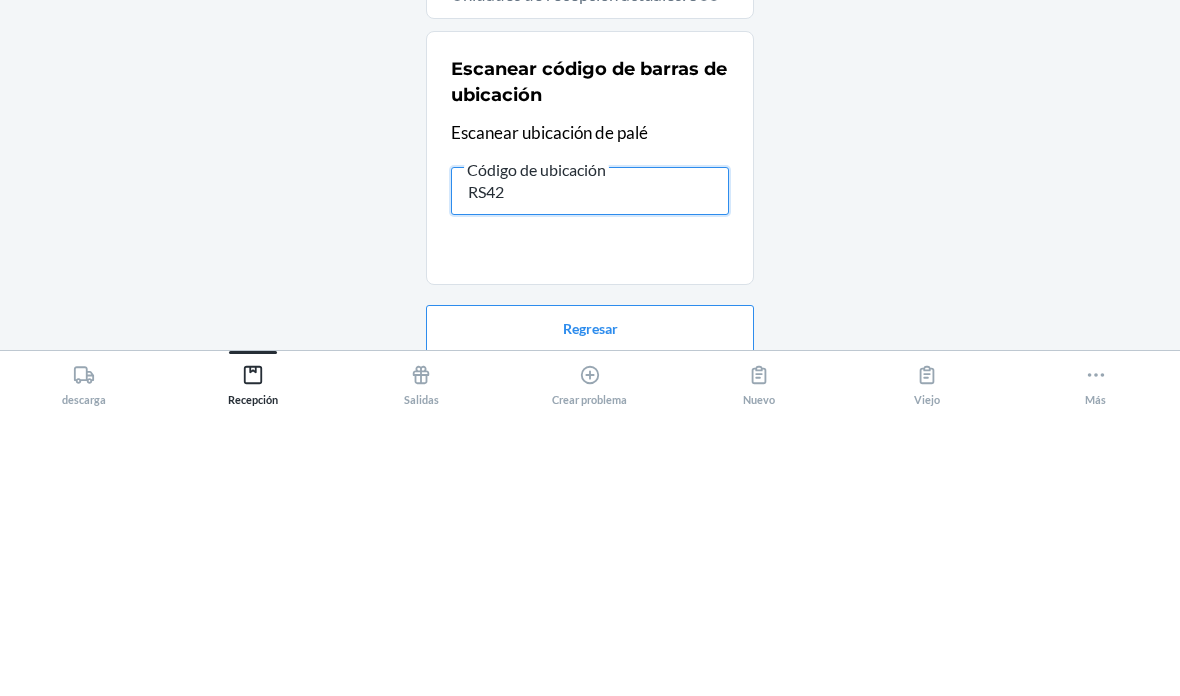 type on "RS420" 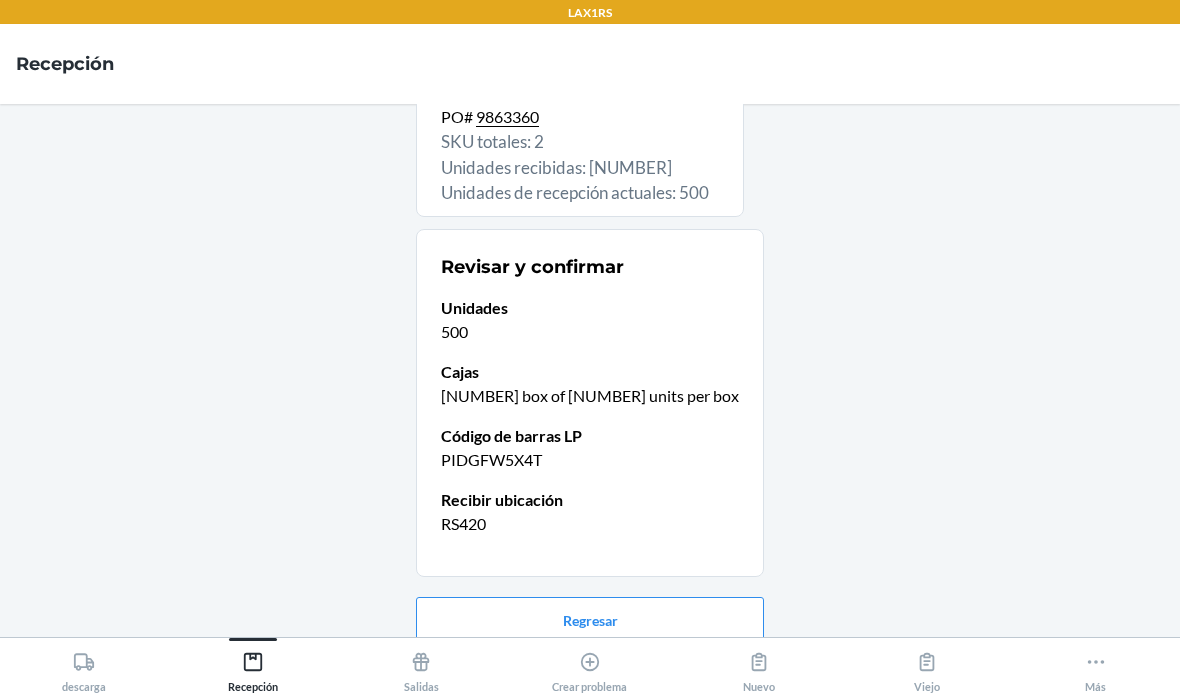 scroll, scrollTop: 86, scrollLeft: 0, axis: vertical 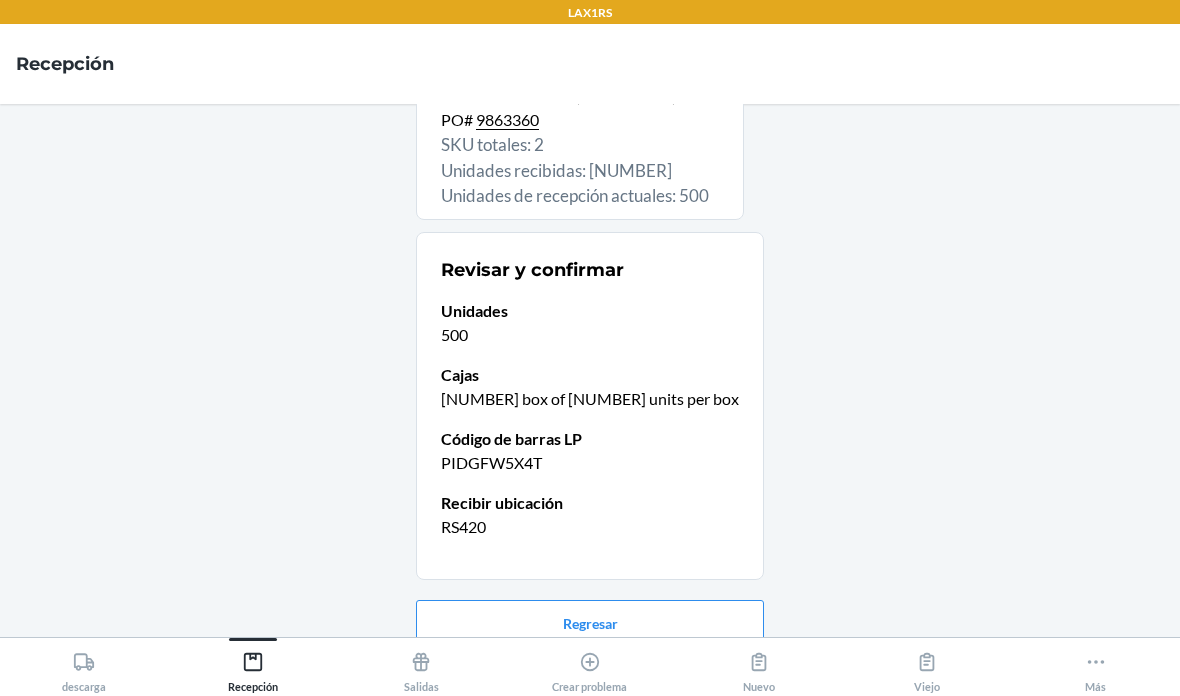 click on "Confirmar recepción" at bounding box center [590, 688] 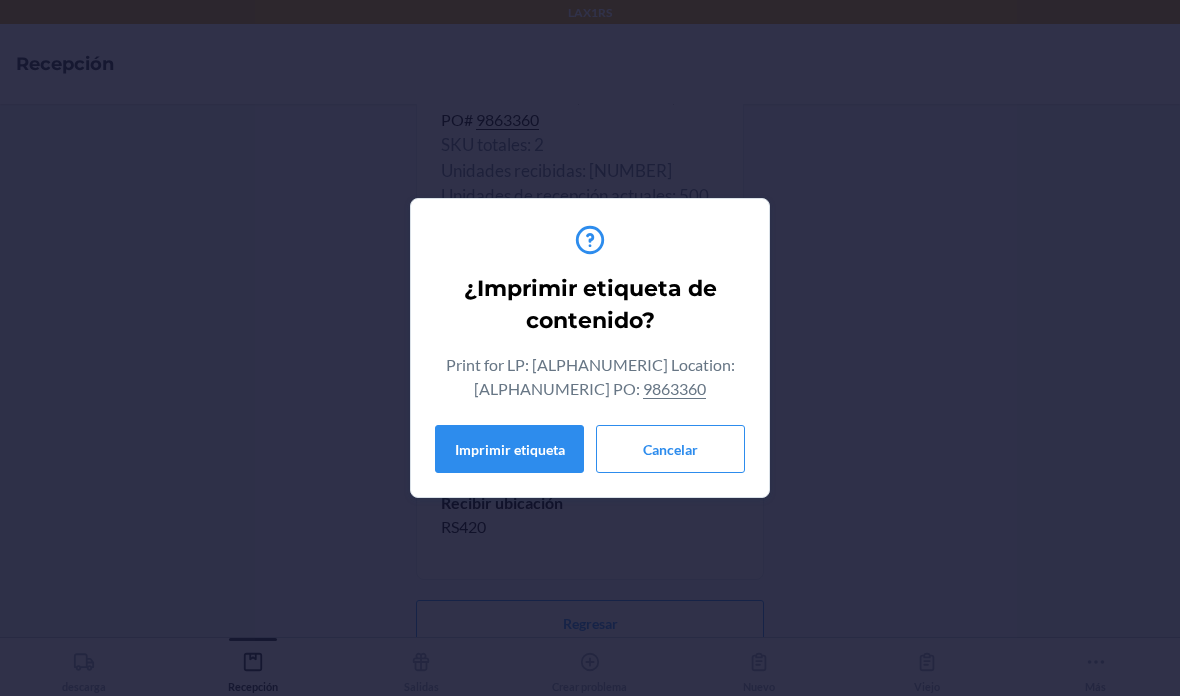 click on "Cancelar" at bounding box center (670, 449) 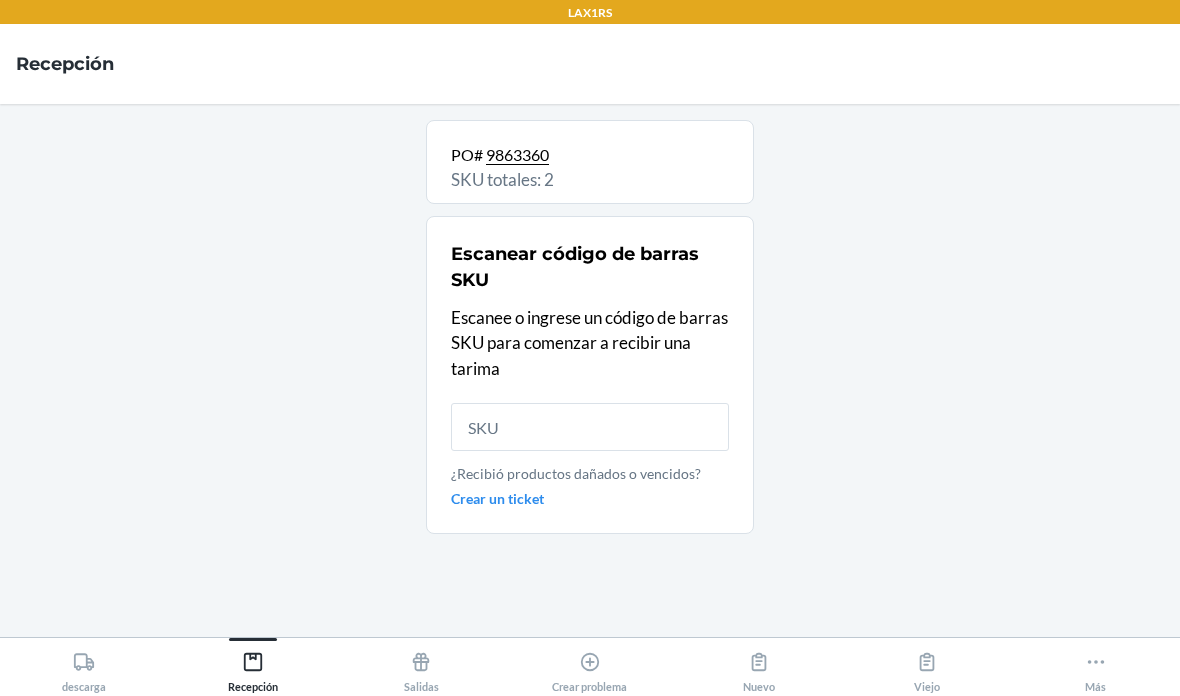 click on "descarga" at bounding box center [84, 665] 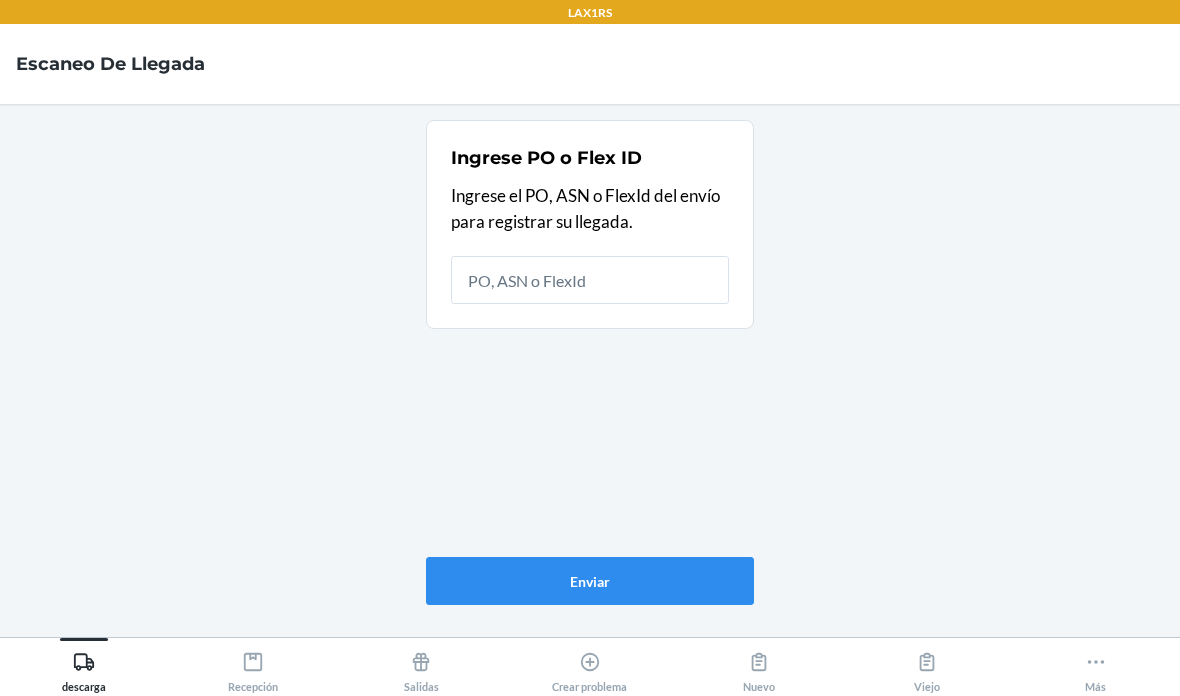 scroll, scrollTop: 80, scrollLeft: 0, axis: vertical 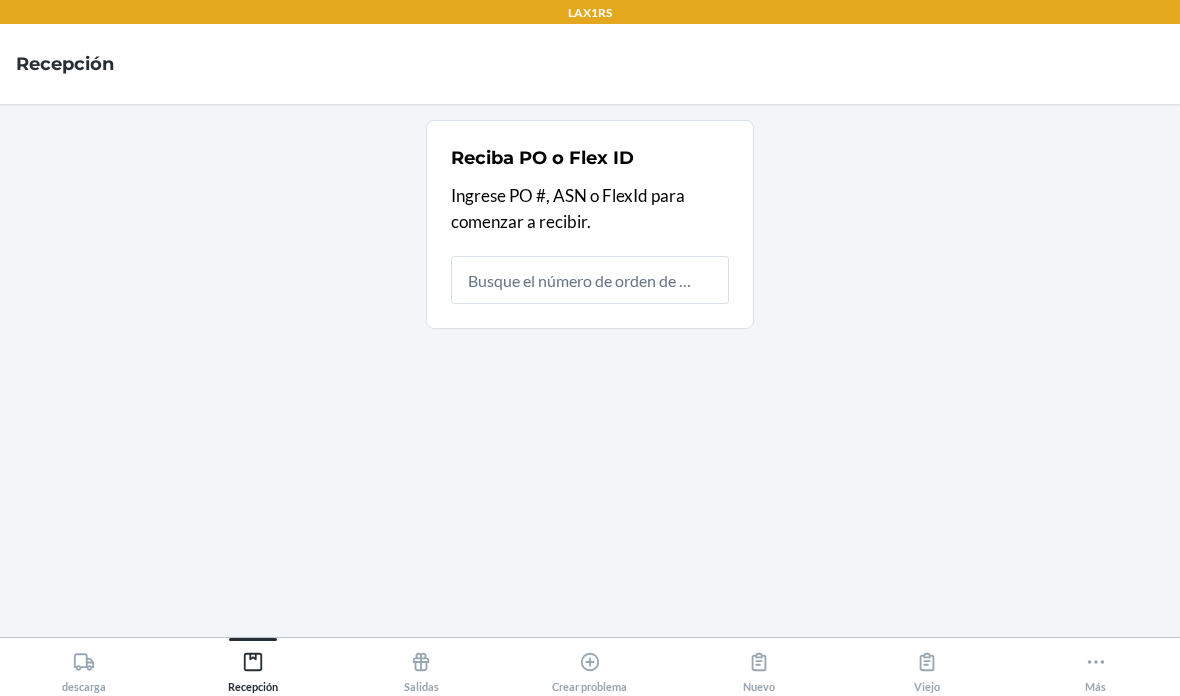 click at bounding box center (590, 280) 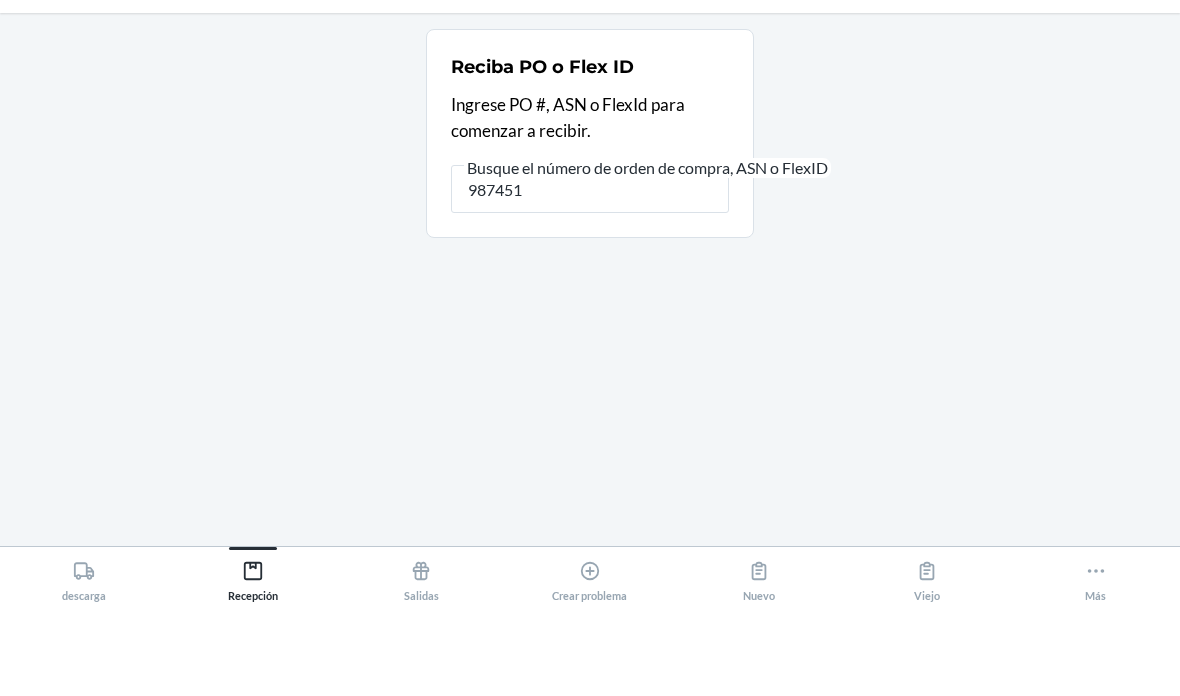 type on "9874516" 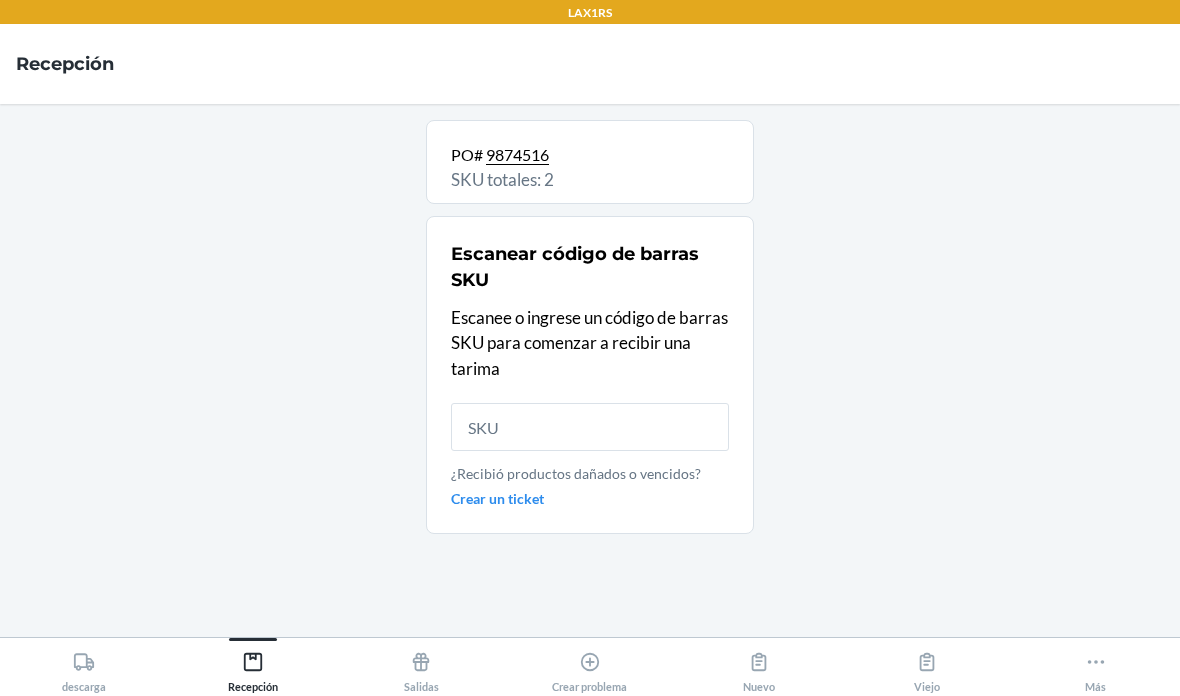click at bounding box center [590, 427] 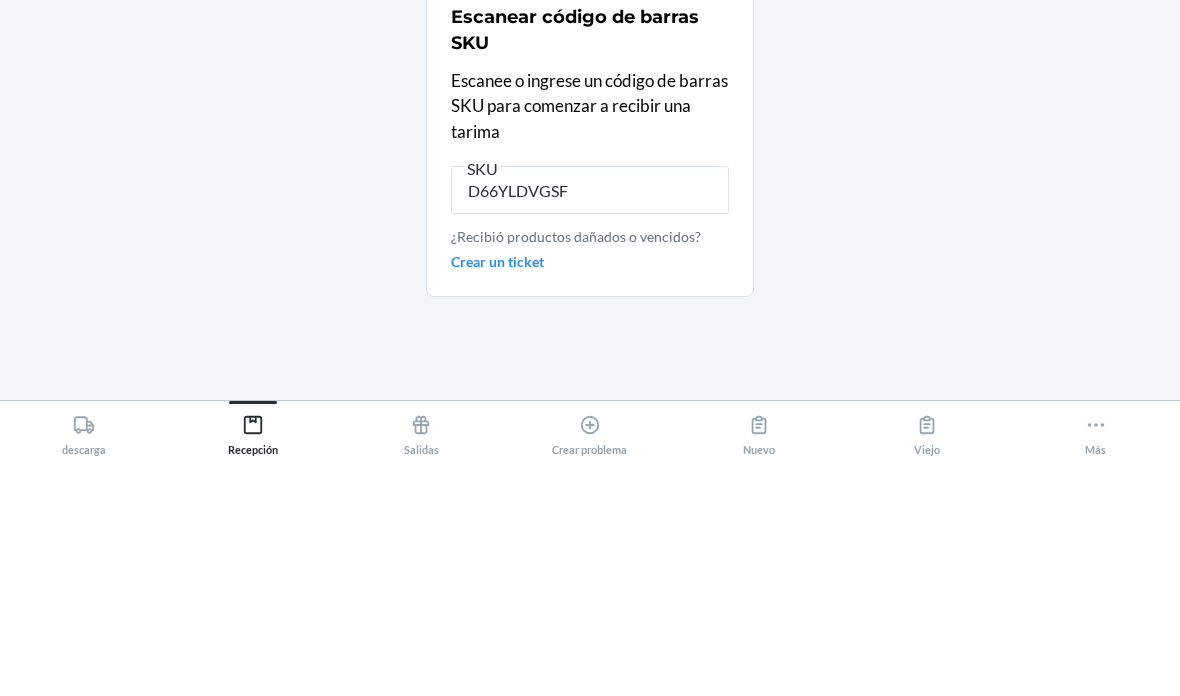 type on "D66YLDVGSFU" 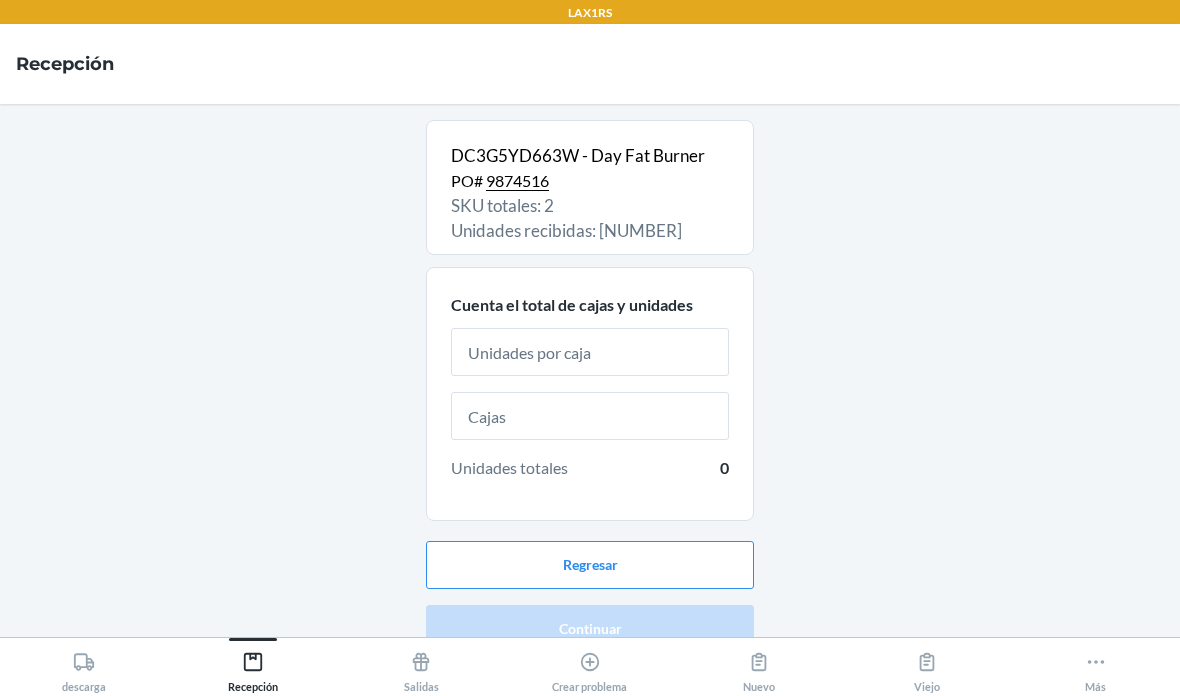 click at bounding box center (590, 352) 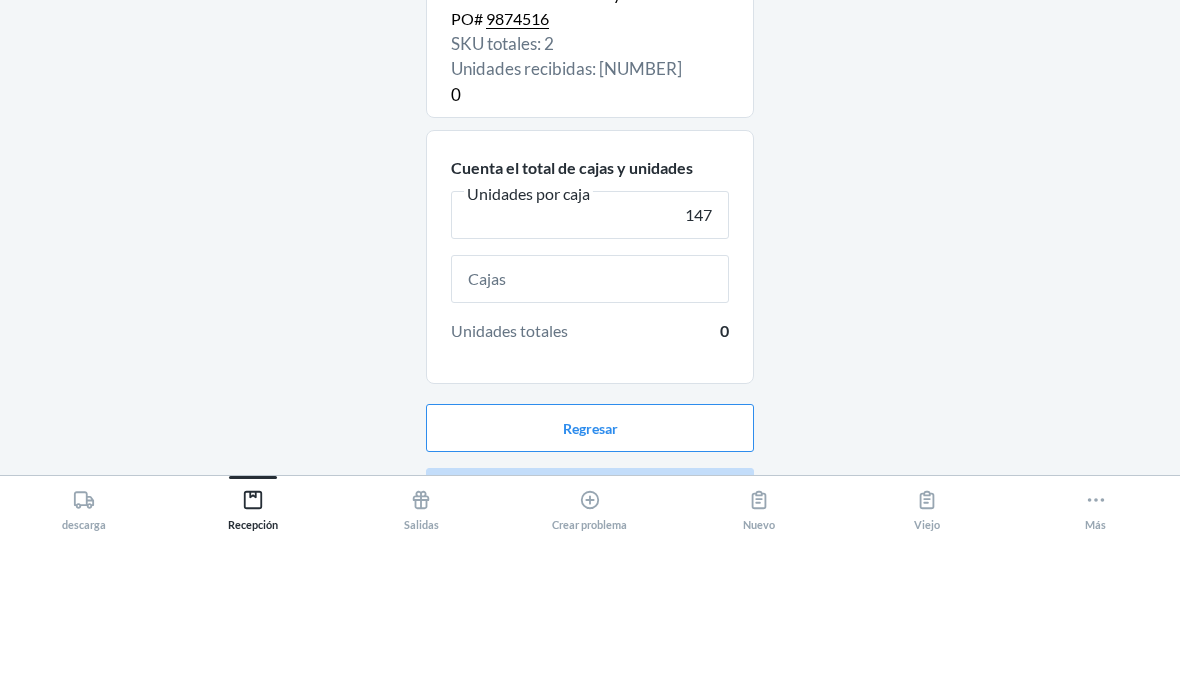 type on "147" 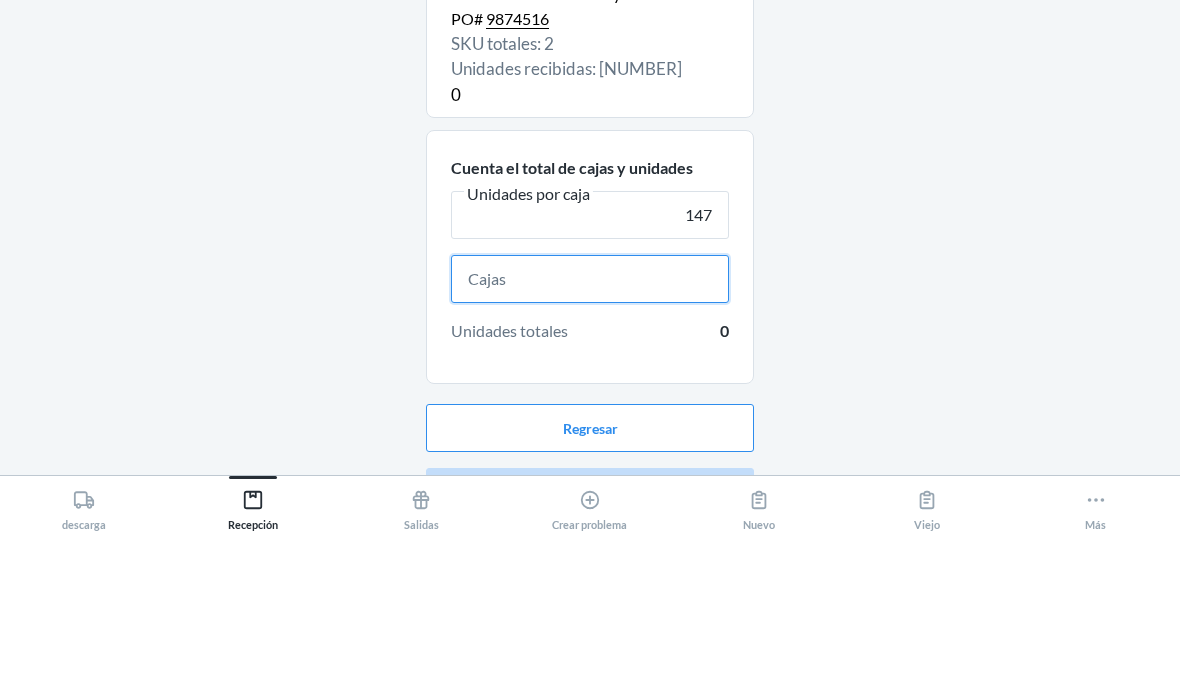 click at bounding box center (590, 441) 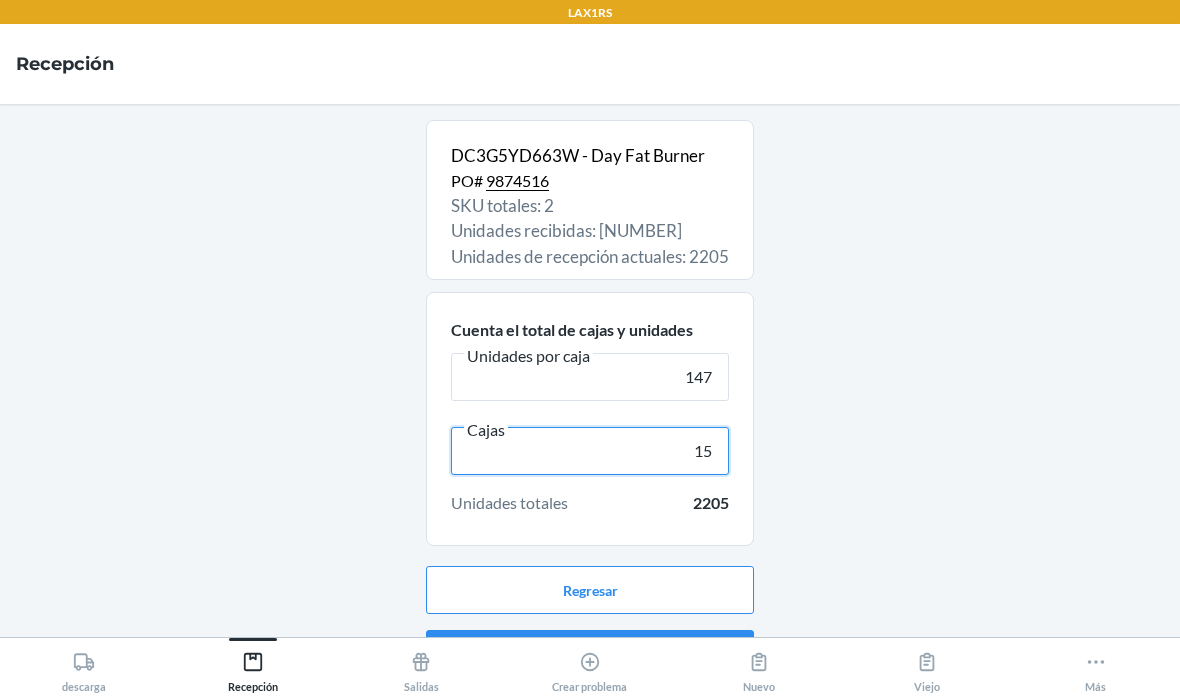 type on "15" 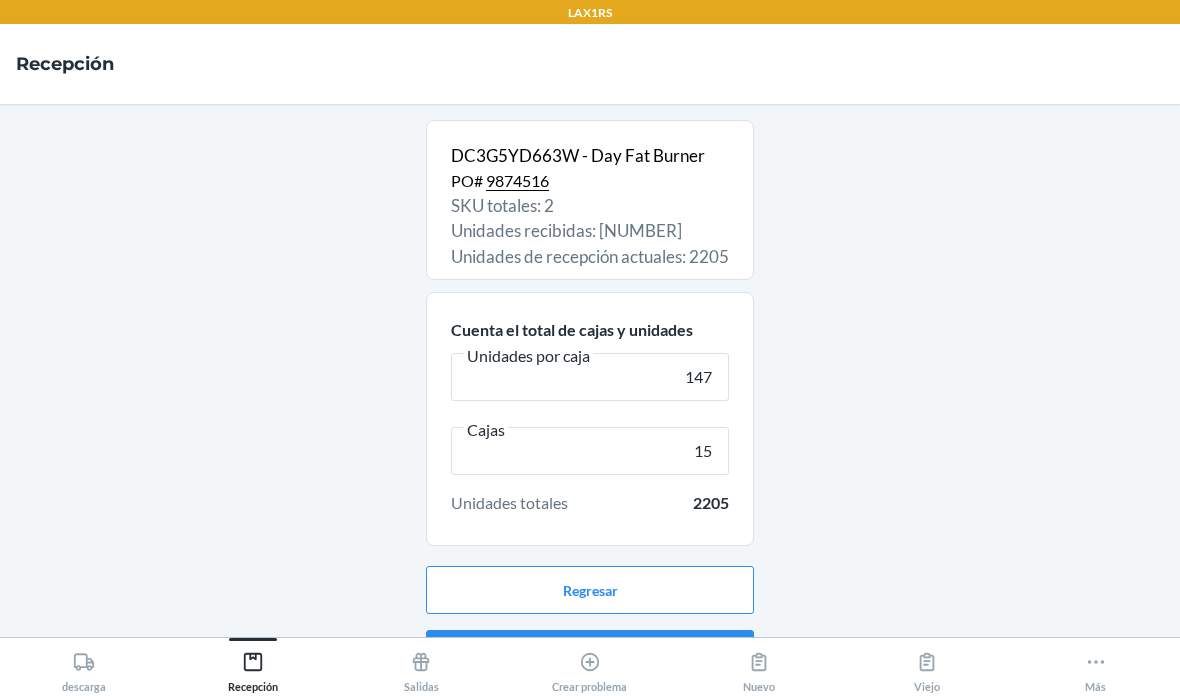 click on "Continuar" at bounding box center (590, 654) 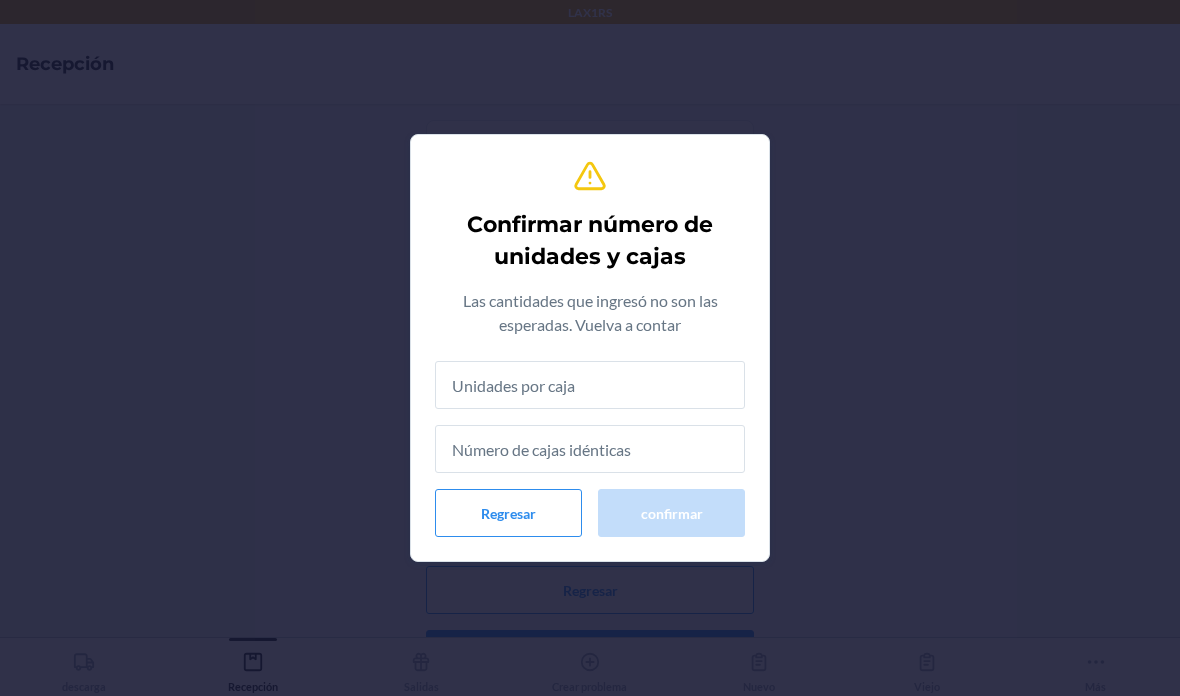 click at bounding box center (590, 385) 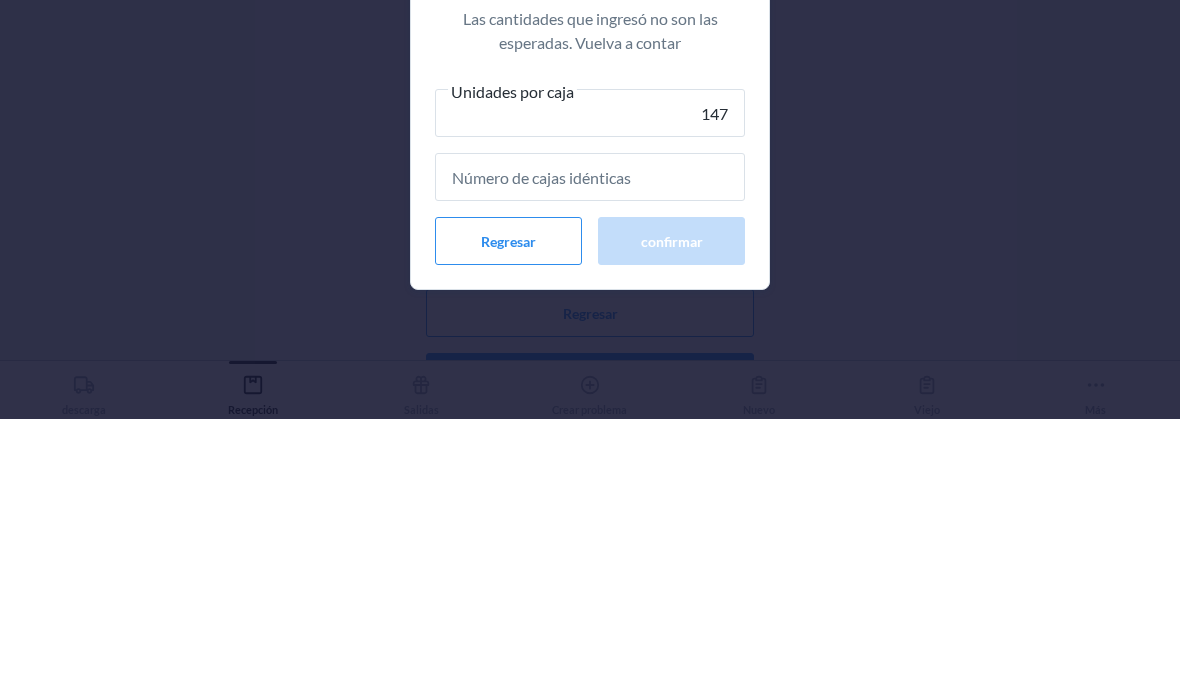 type on "147" 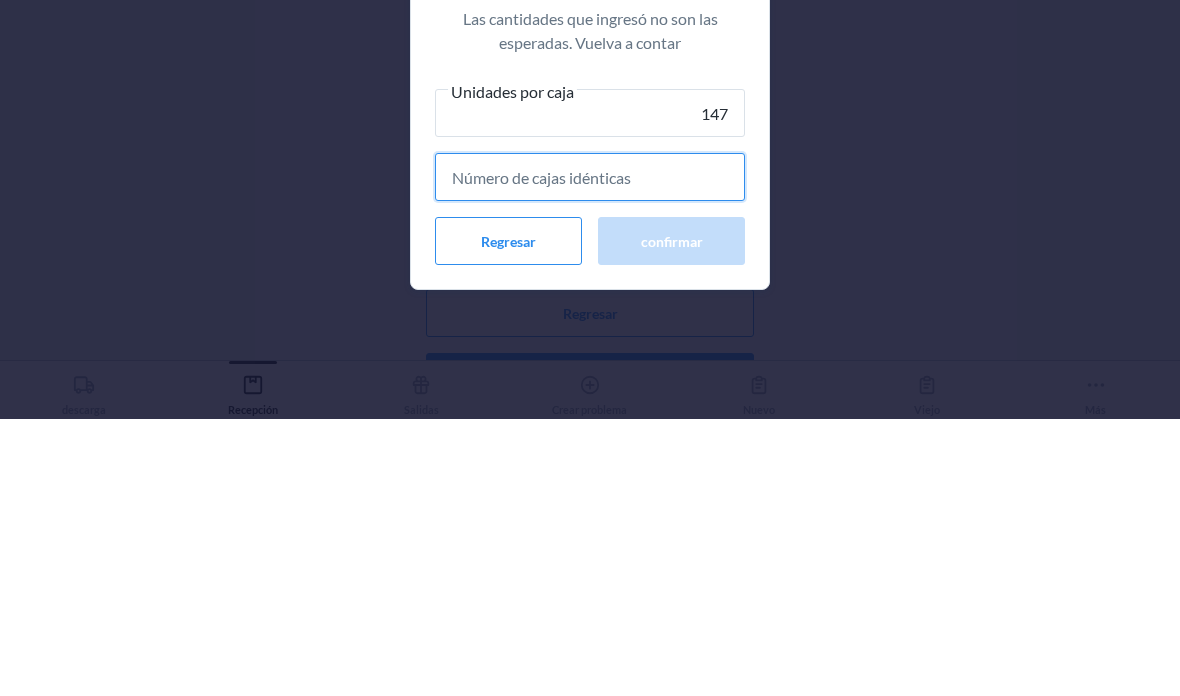 click at bounding box center (590, 454) 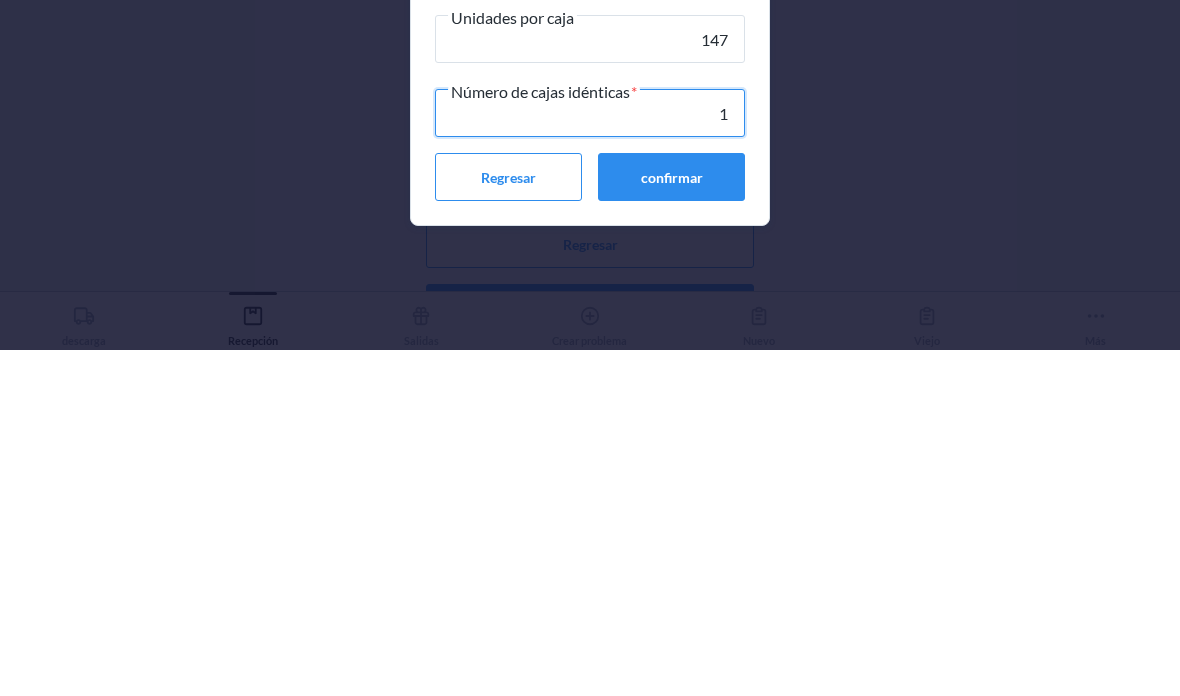 type on "15" 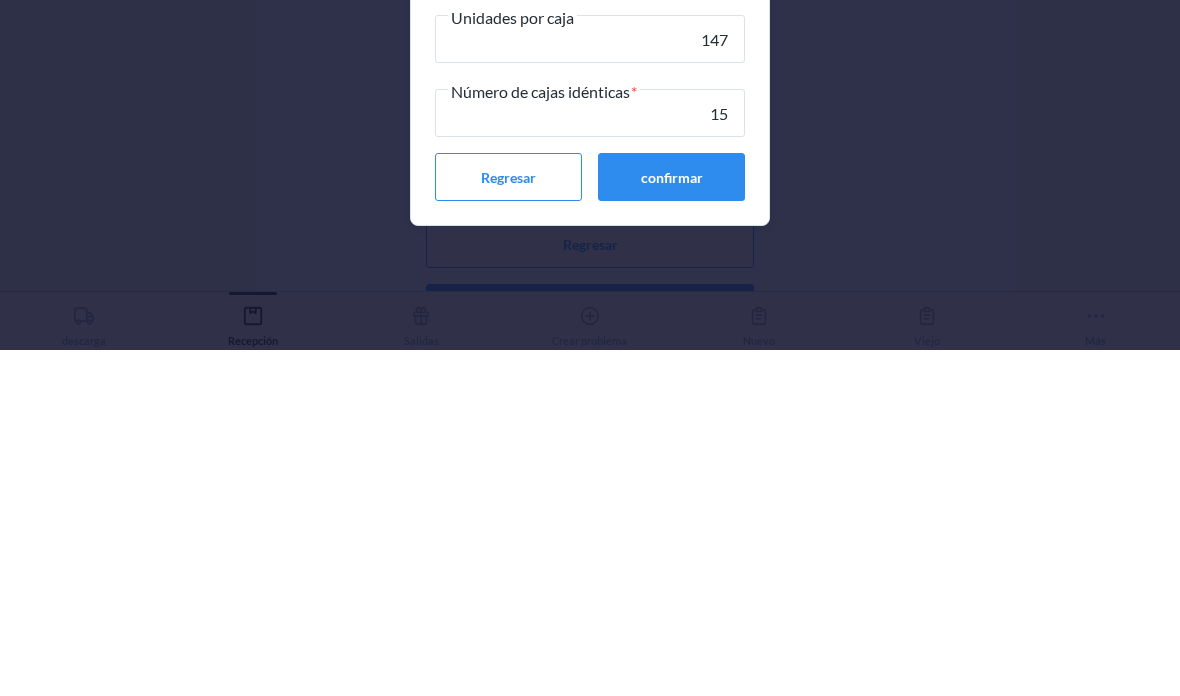 click on "confirmar" at bounding box center (671, 523) 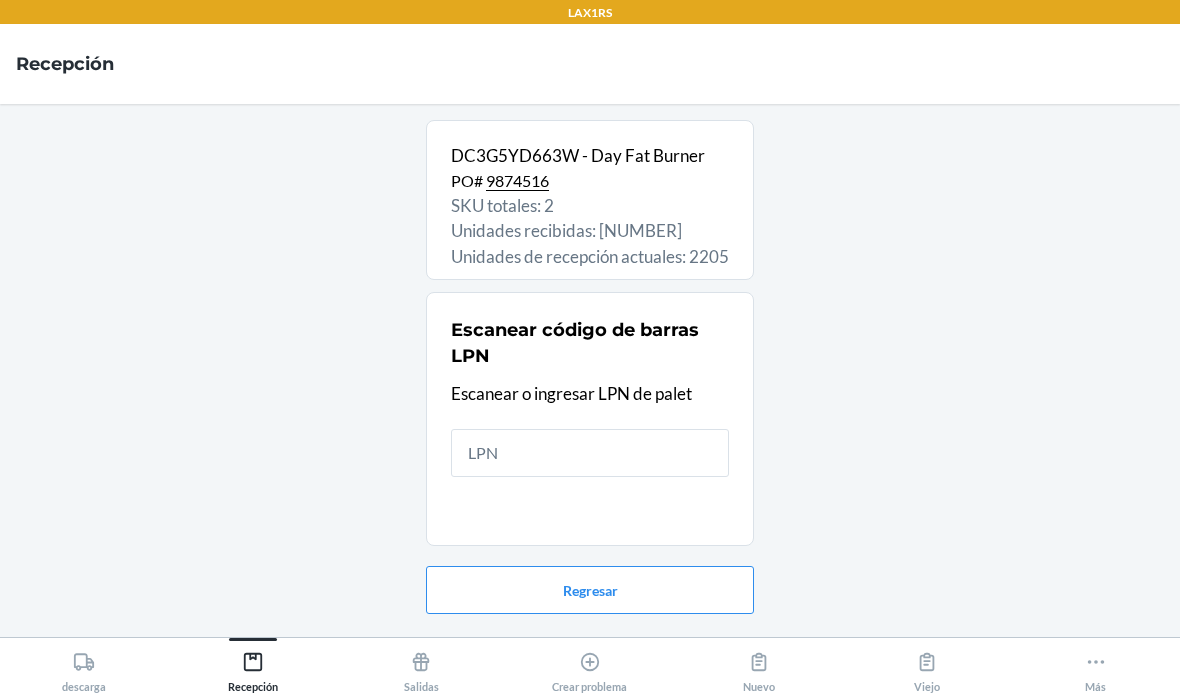 click at bounding box center (590, 453) 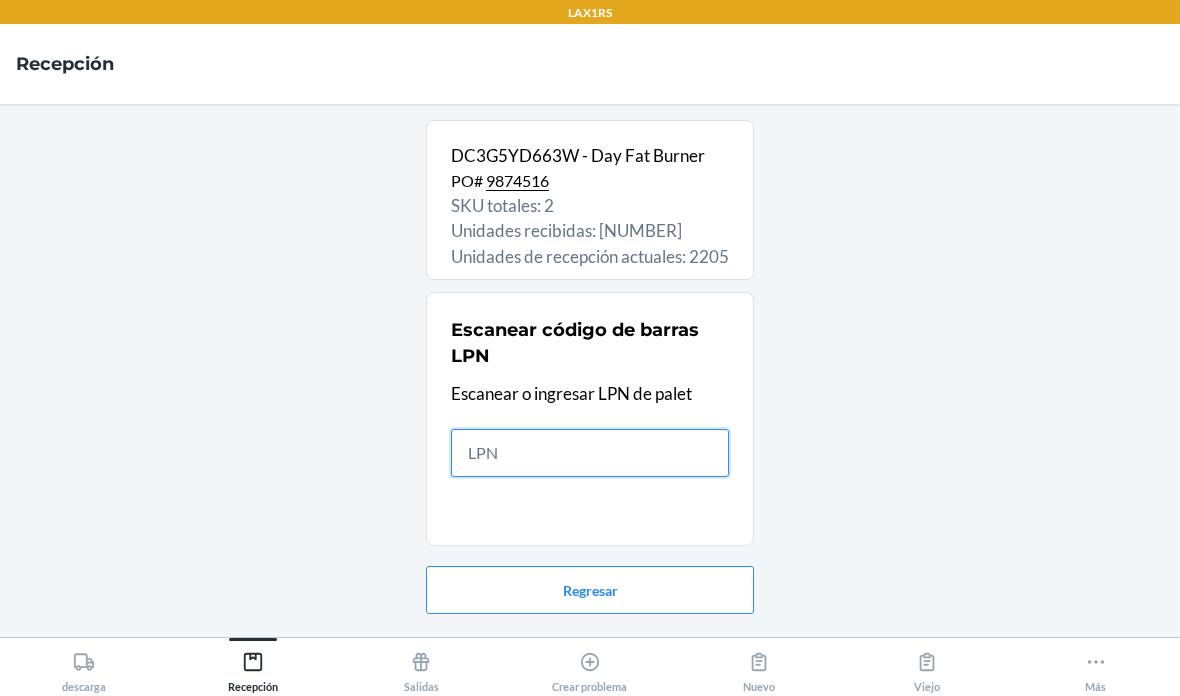 click at bounding box center (590, 453) 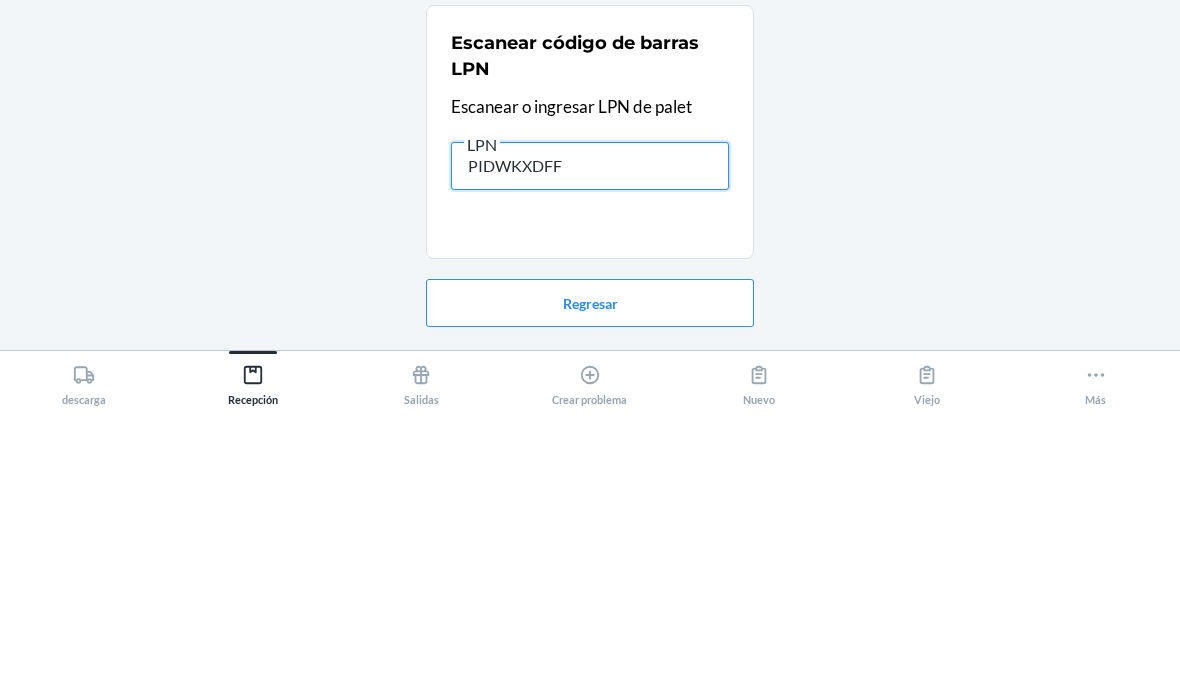 type on "PIDWKXDFFX" 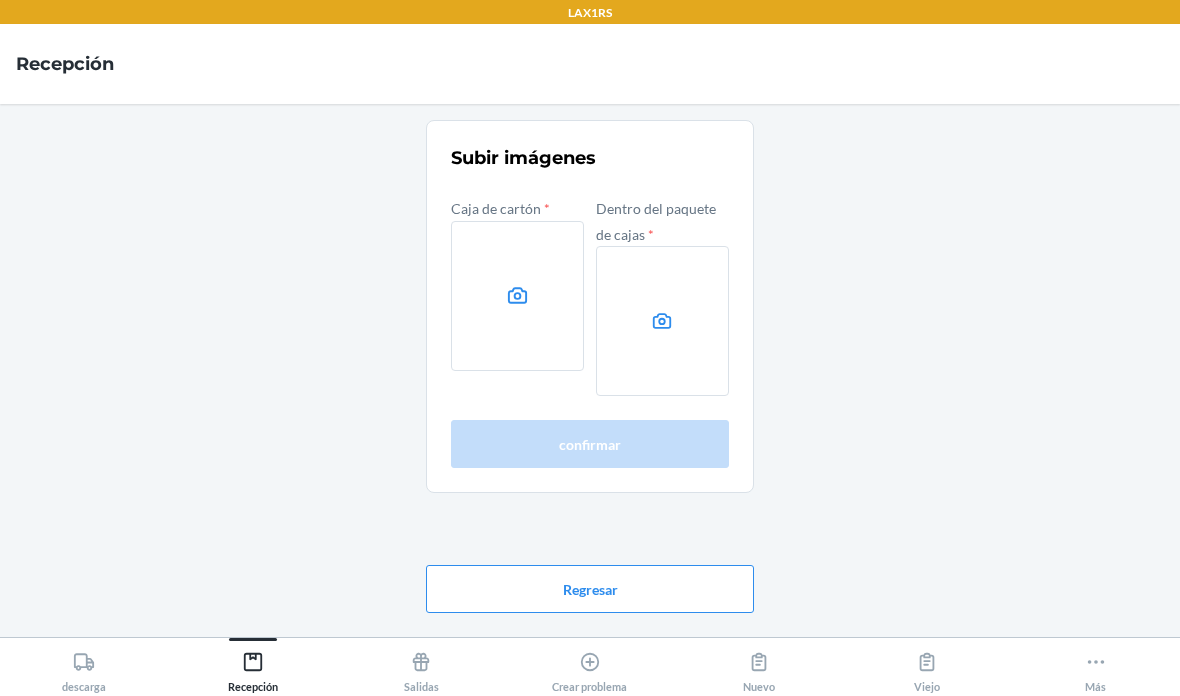click at bounding box center [517, 296] 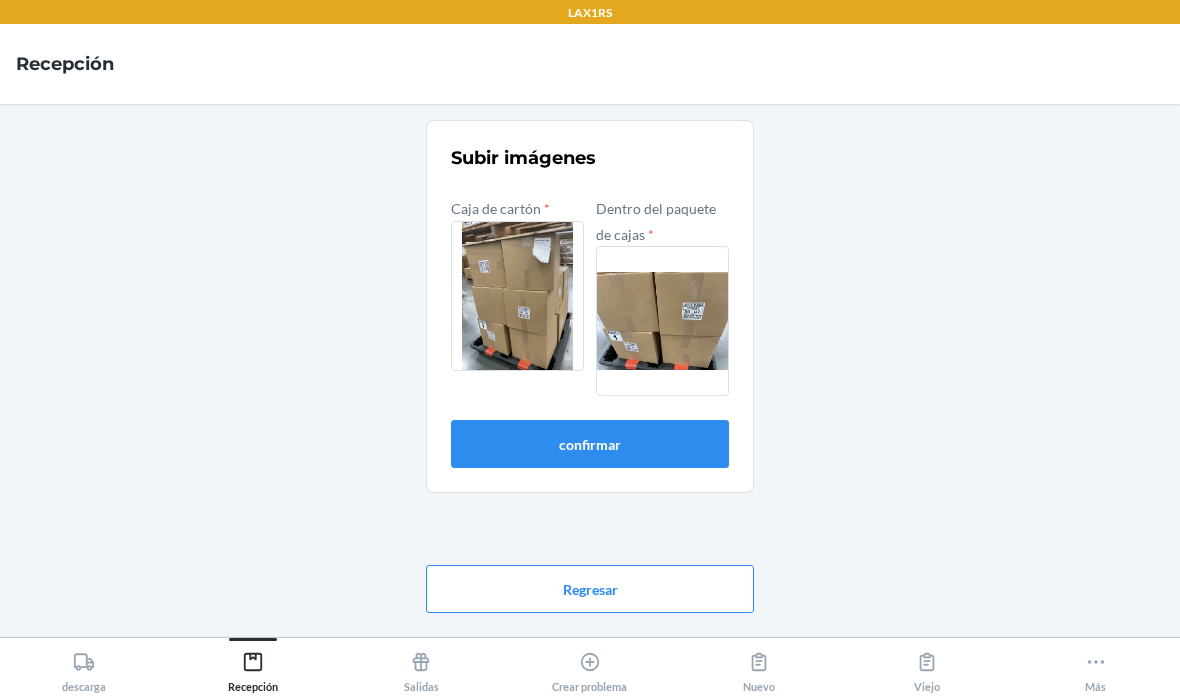 click on "confirmar" at bounding box center [590, 444] 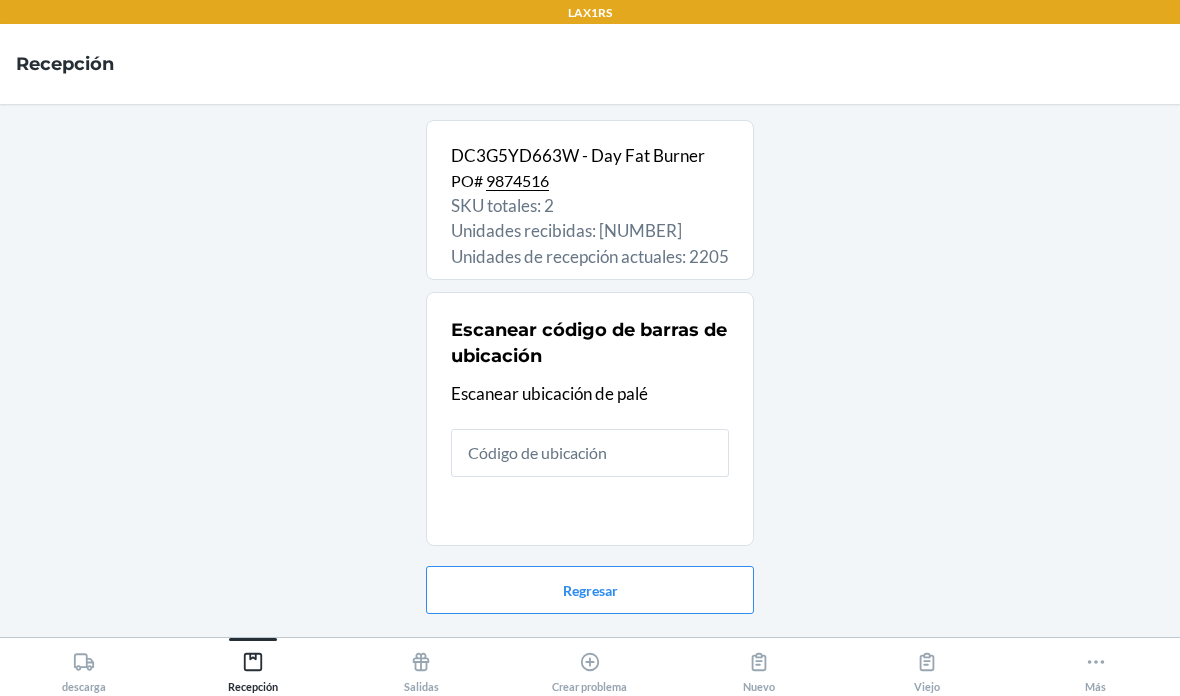 click at bounding box center (590, 453) 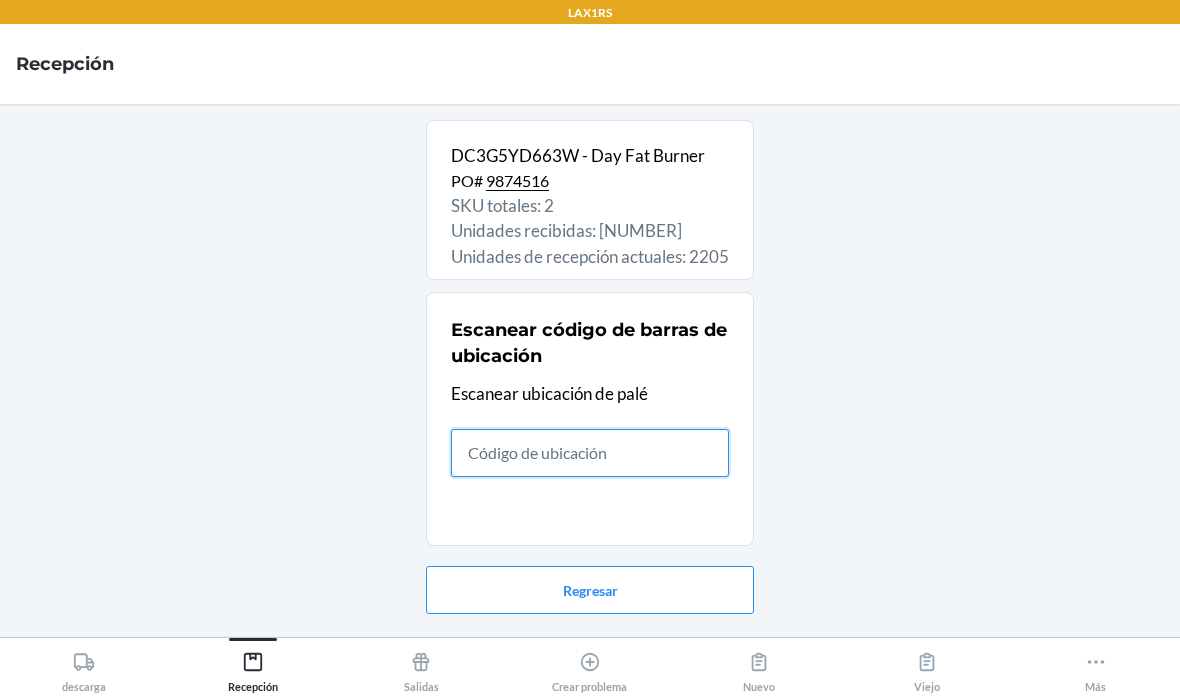 click at bounding box center [590, 453] 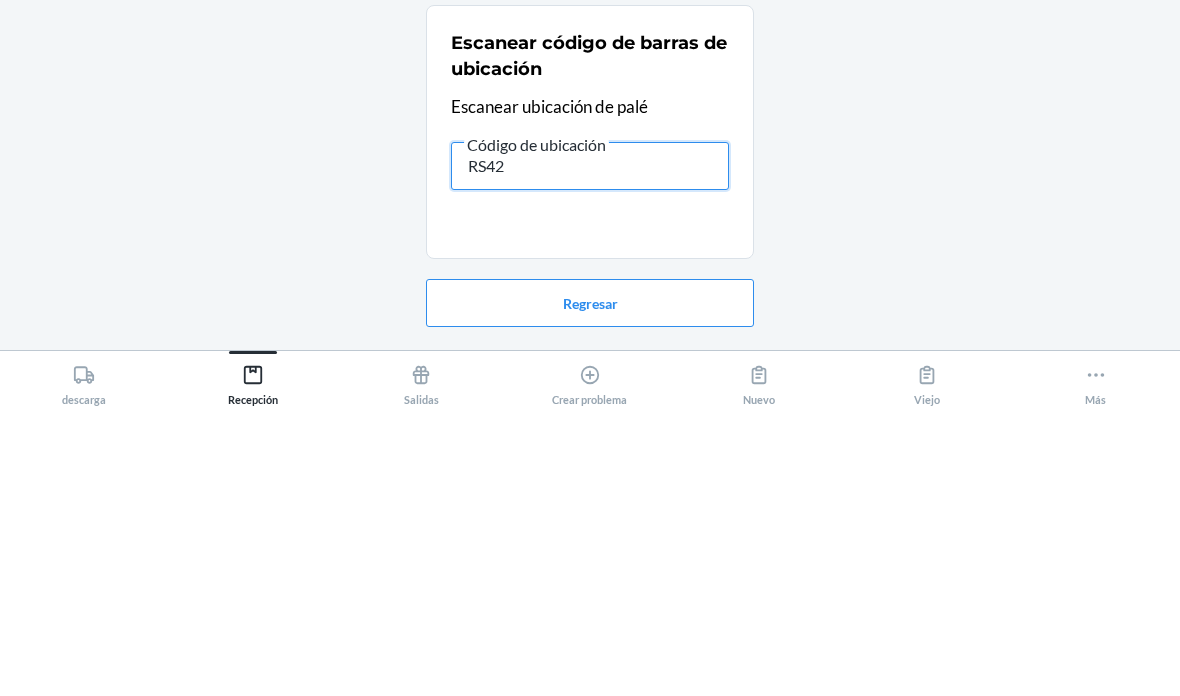 type on "RS420" 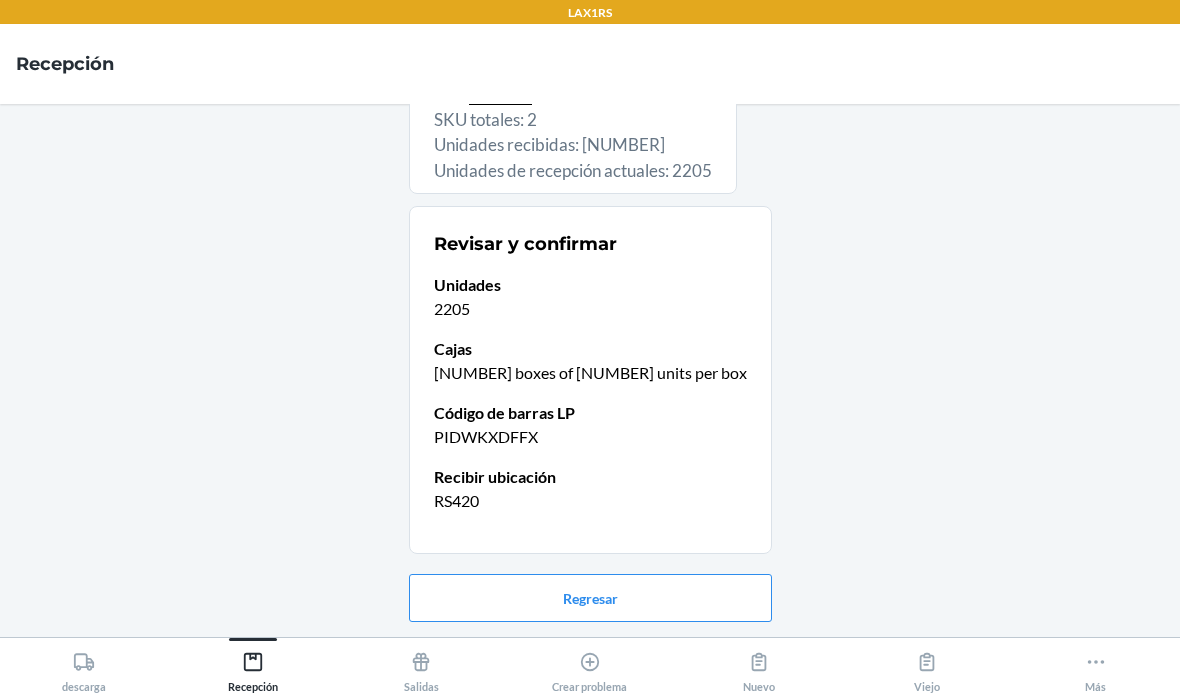 scroll, scrollTop: 86, scrollLeft: 0, axis: vertical 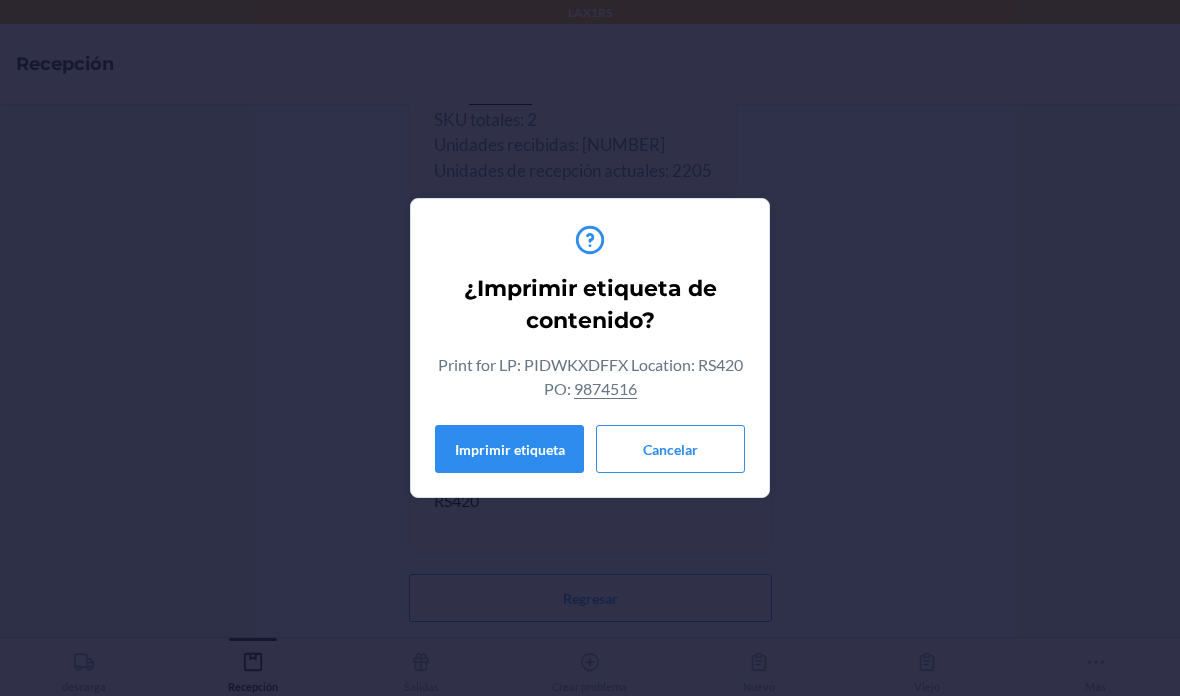 click on "Cancelar" at bounding box center (670, 449) 